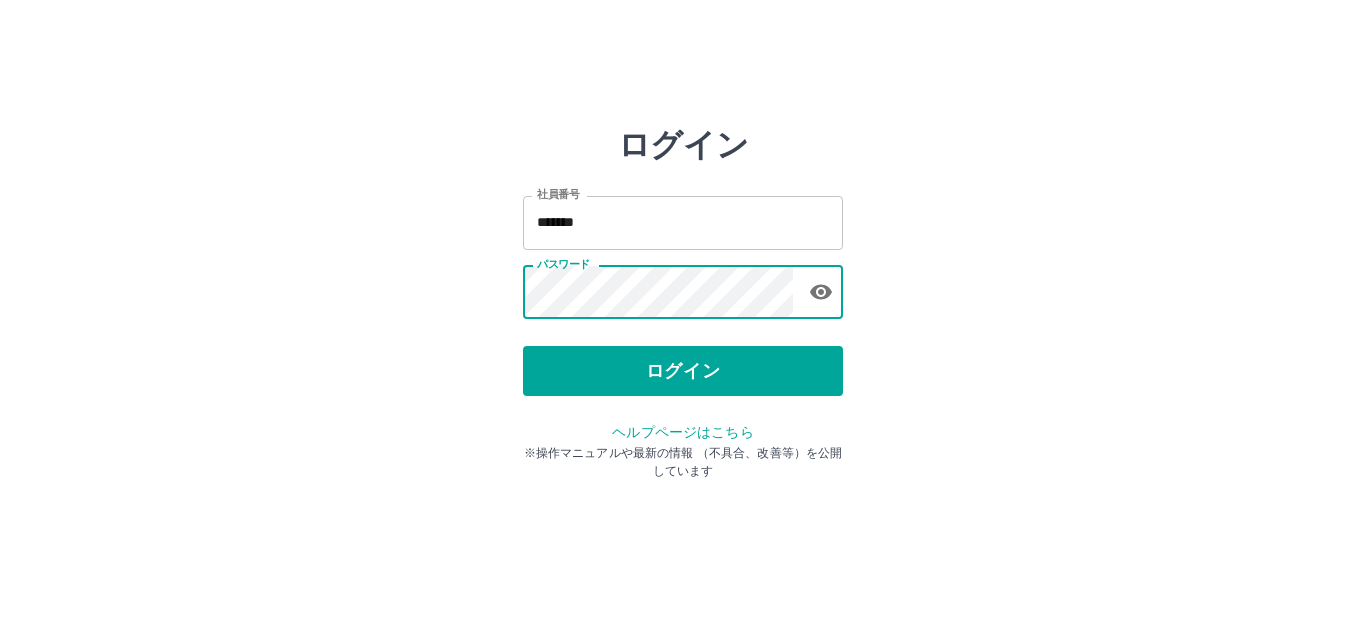 scroll, scrollTop: 0, scrollLeft: 0, axis: both 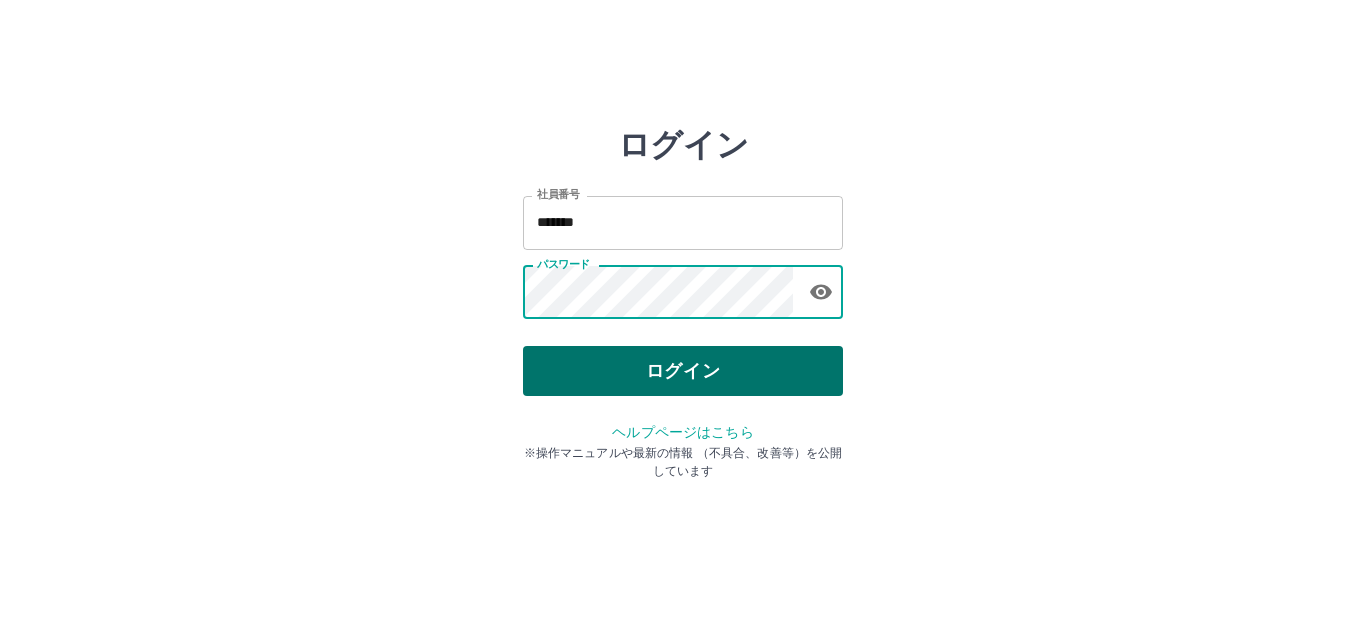 click on "ログイン" at bounding box center (683, 371) 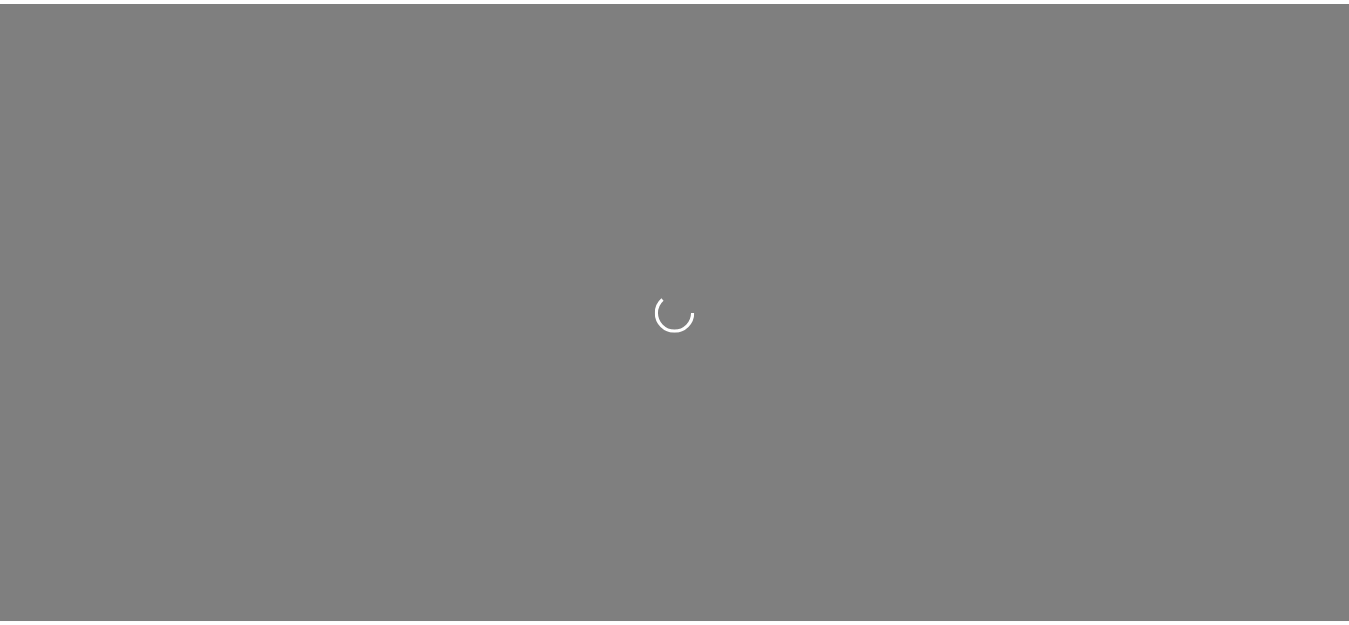 scroll, scrollTop: 0, scrollLeft: 0, axis: both 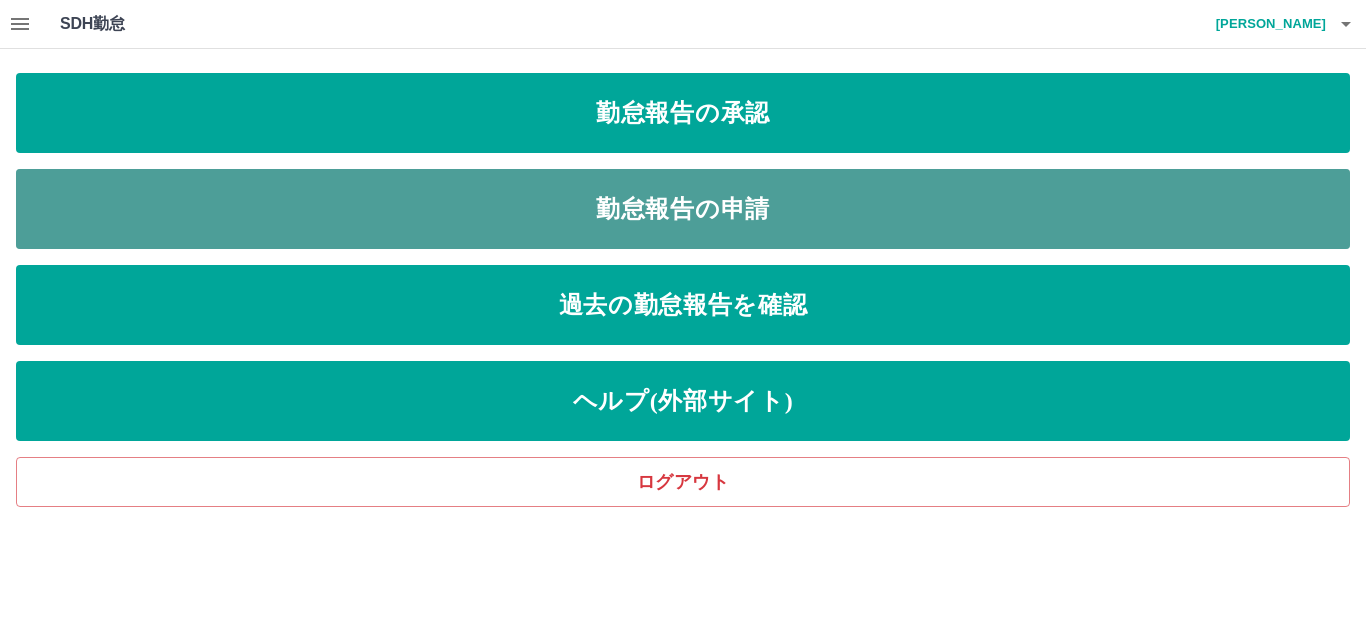 click on "勤怠報告の申請" at bounding box center (683, 209) 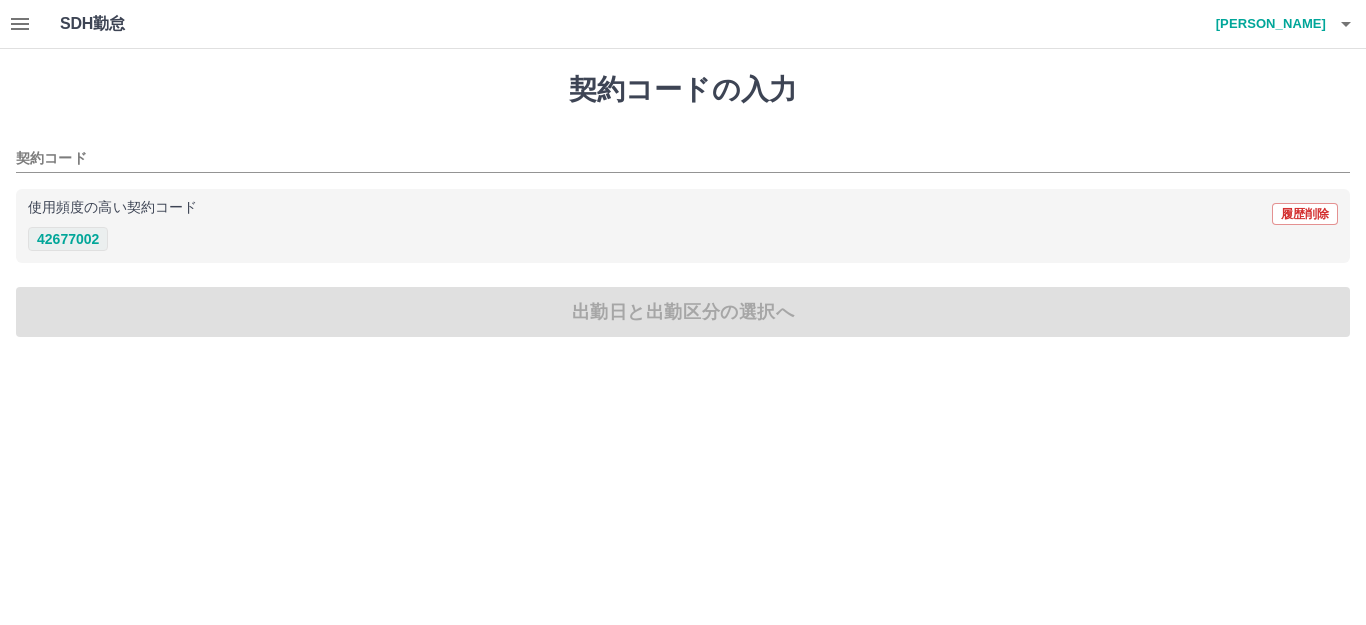click on "42677002" at bounding box center (68, 239) 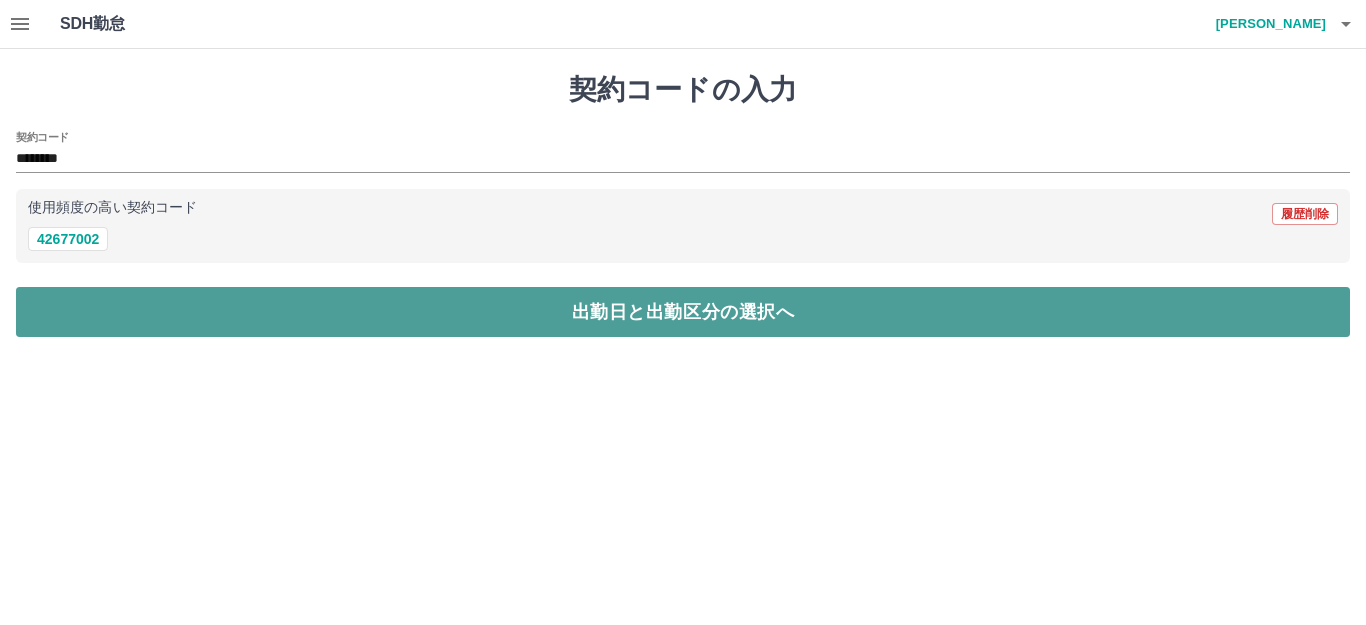 drag, startPoint x: 146, startPoint y: 323, endPoint x: 157, endPoint y: 328, distance: 12.083046 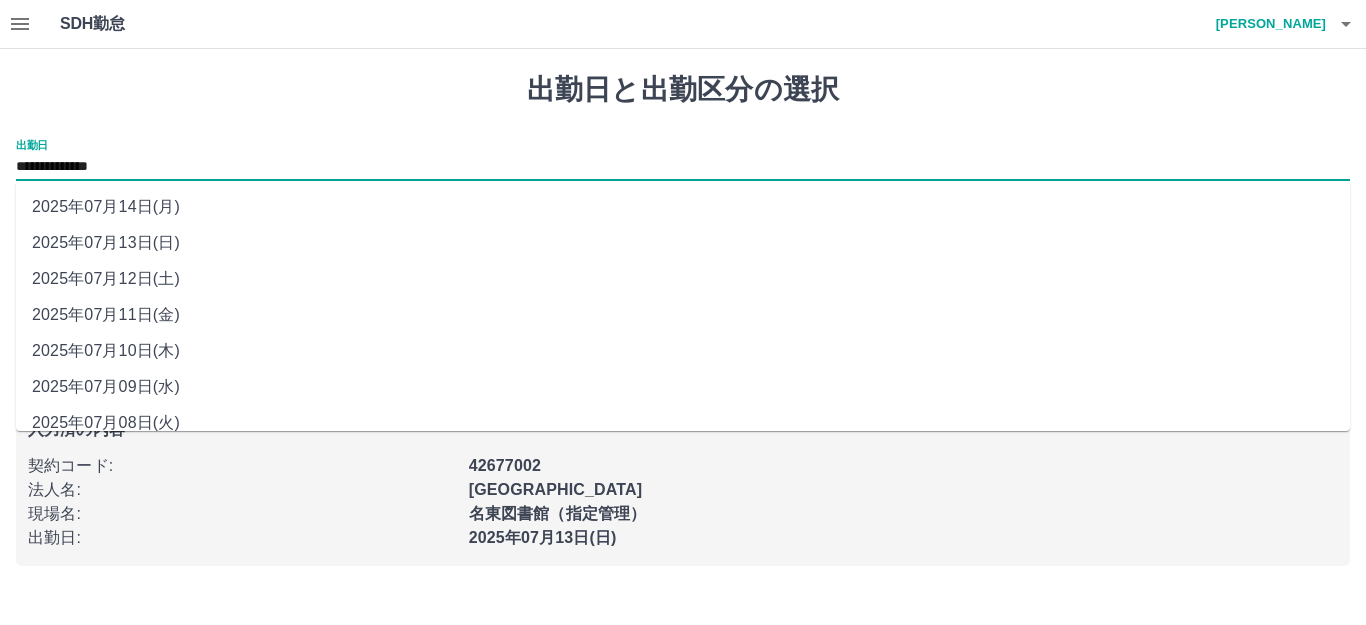 click on "**********" at bounding box center (683, 167) 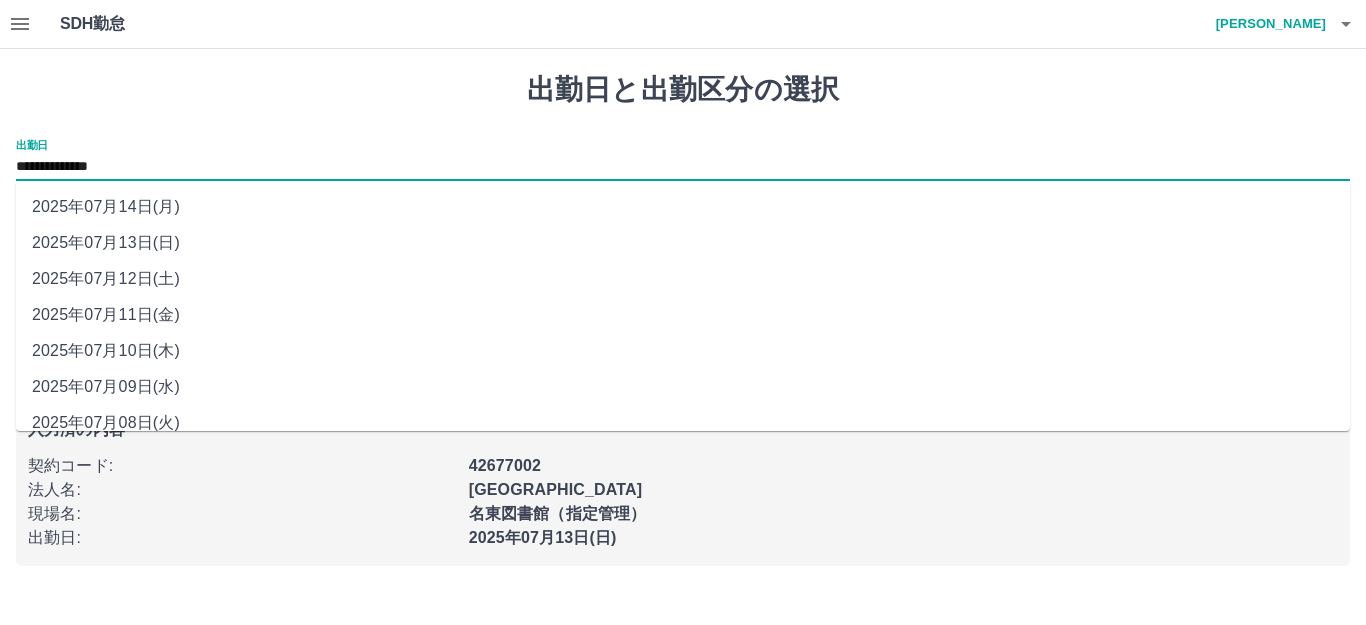 click on "2025年07月12日(土)" at bounding box center [683, 279] 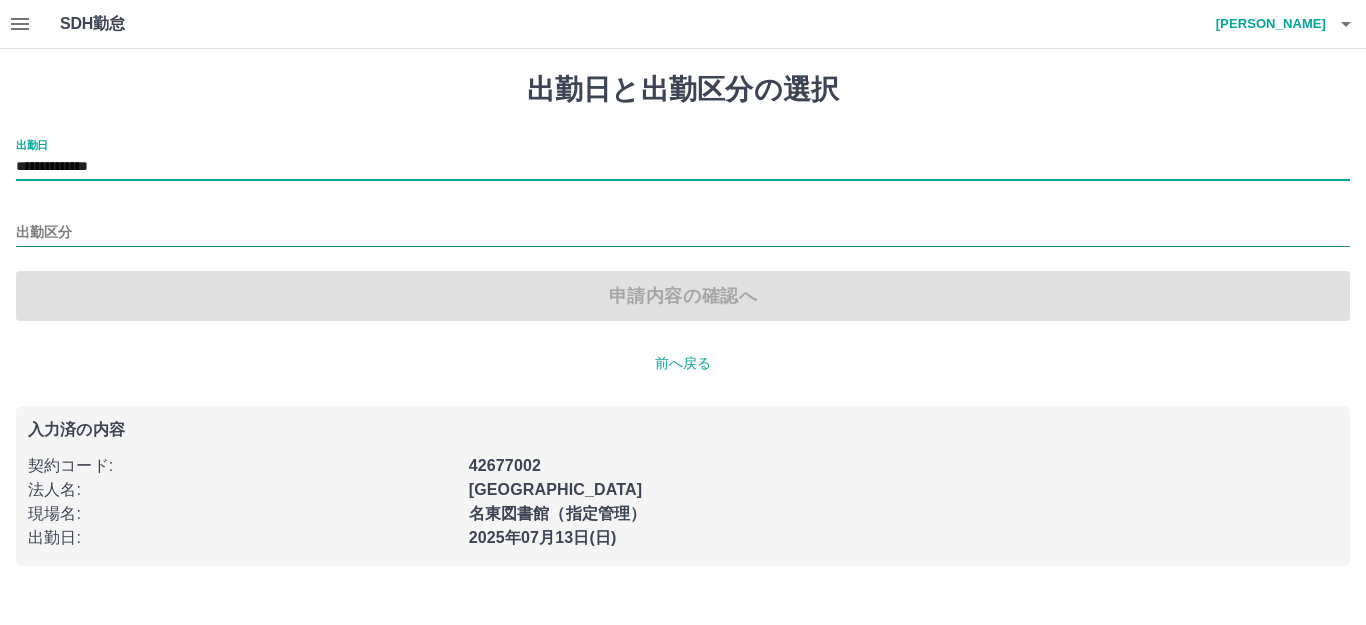 click on "出勤区分" at bounding box center (683, 233) 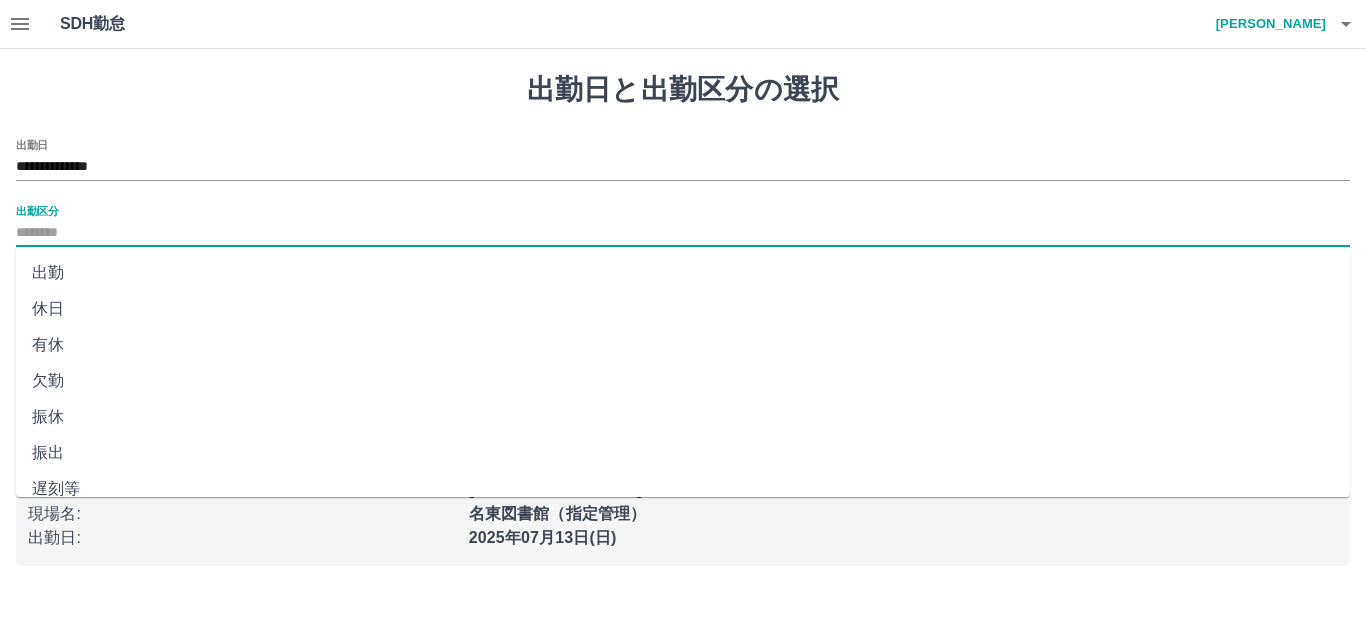 click on "出勤" at bounding box center (683, 273) 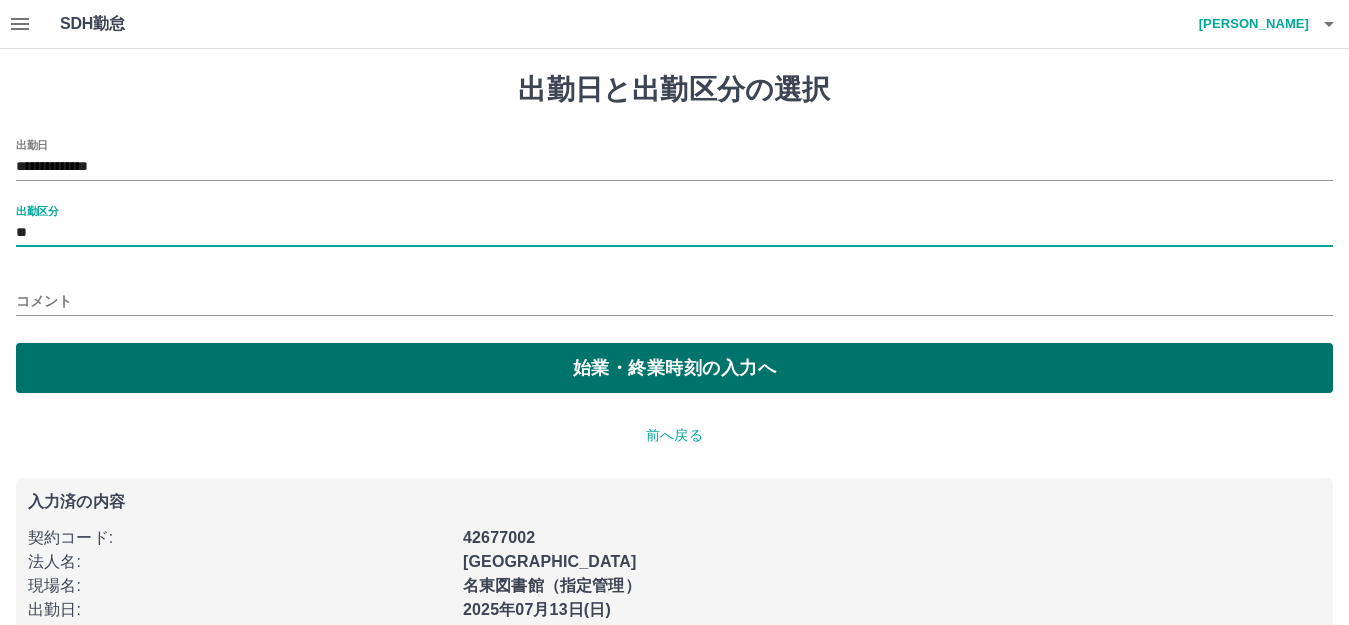 drag, startPoint x: 93, startPoint y: 351, endPoint x: 83, endPoint y: 370, distance: 21.470911 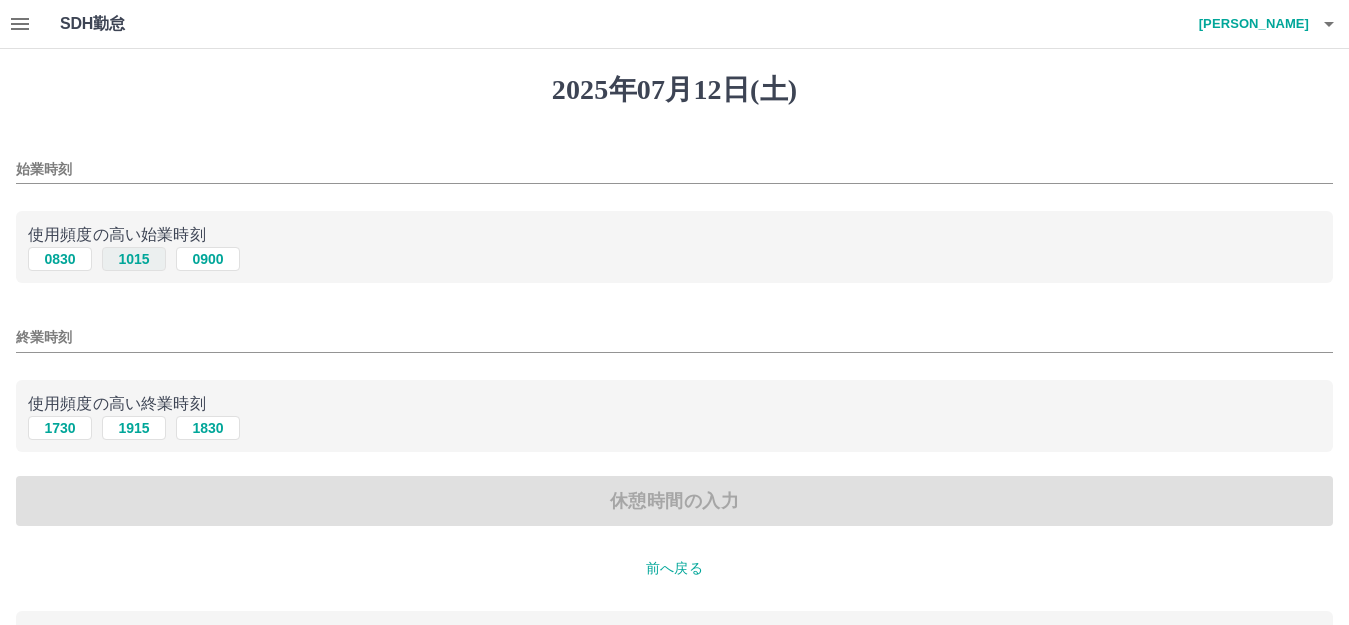 click on "1015" at bounding box center [134, 259] 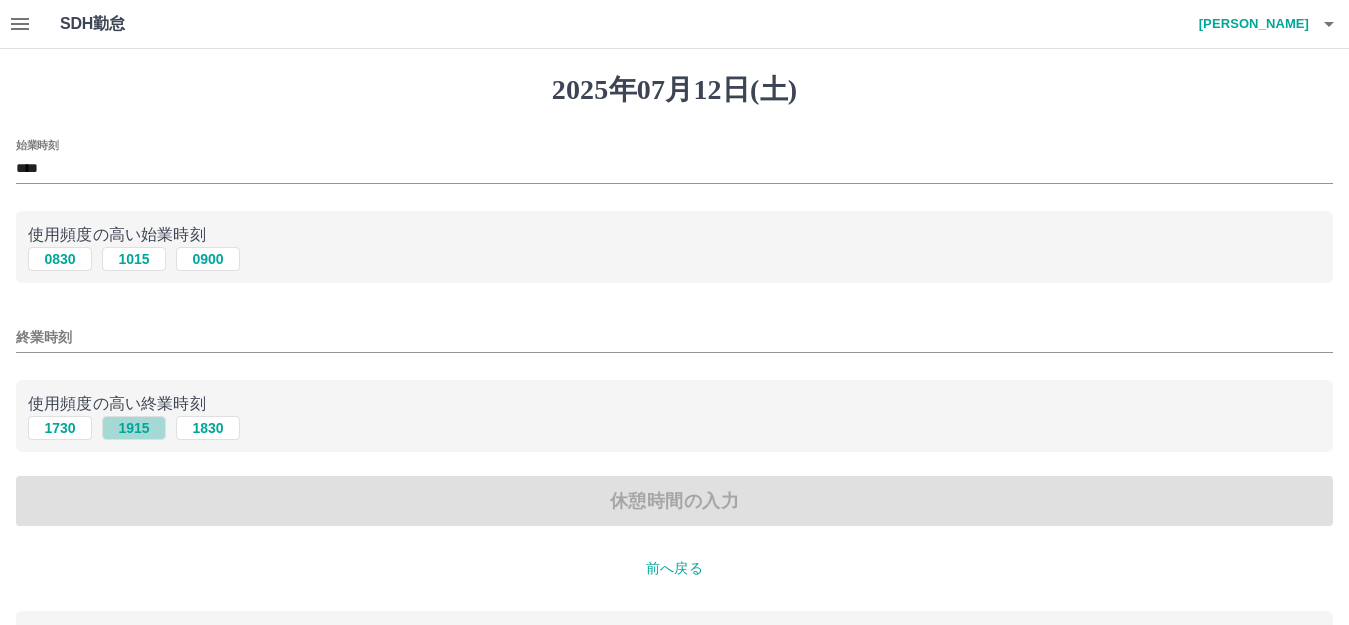 click on "1915" at bounding box center (134, 428) 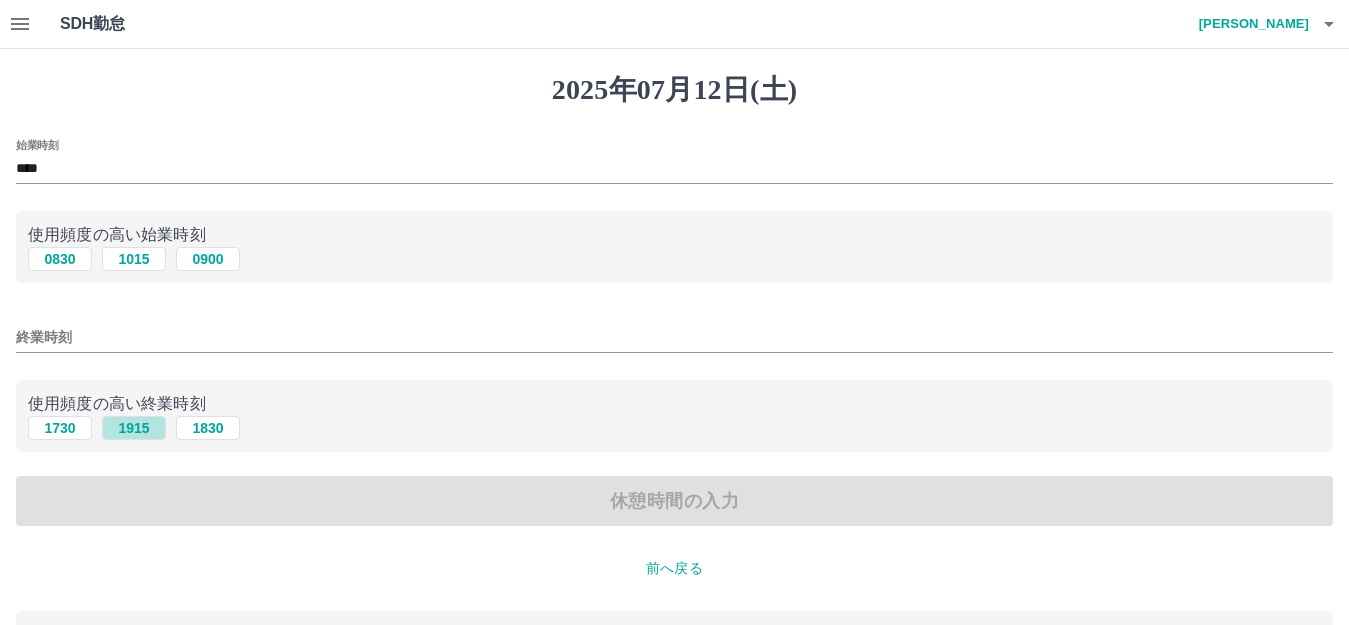 type on "****" 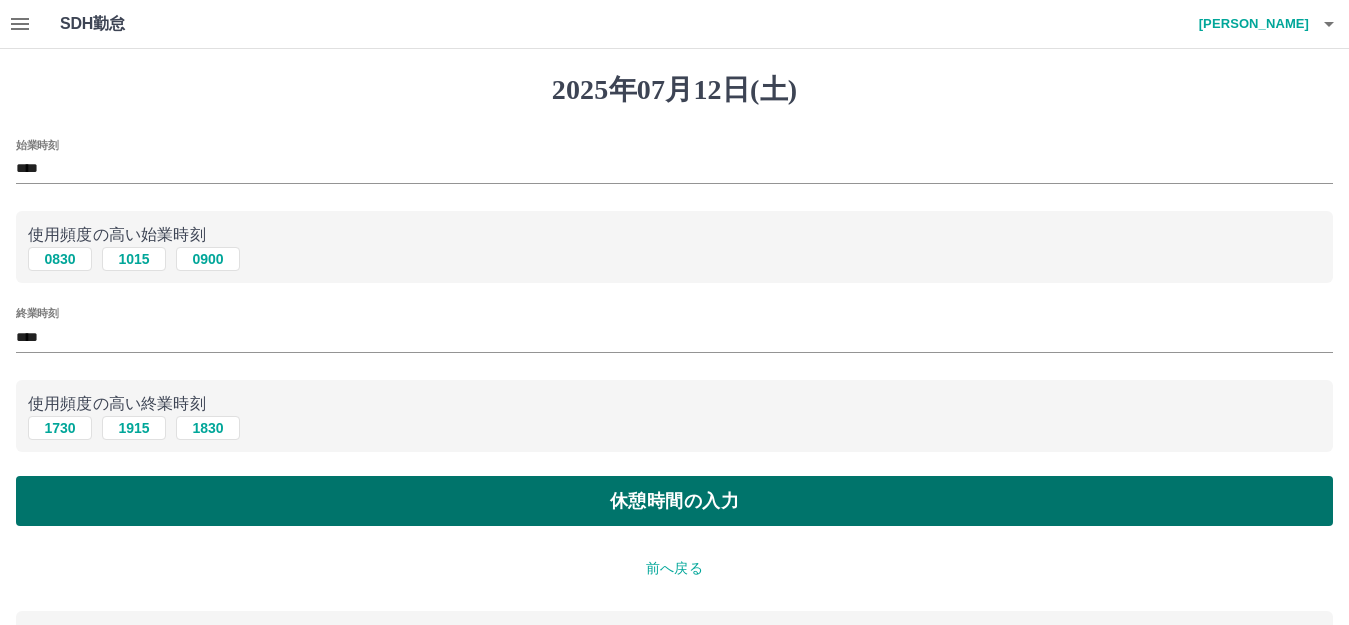 click on "休憩時間の入力" at bounding box center (674, 501) 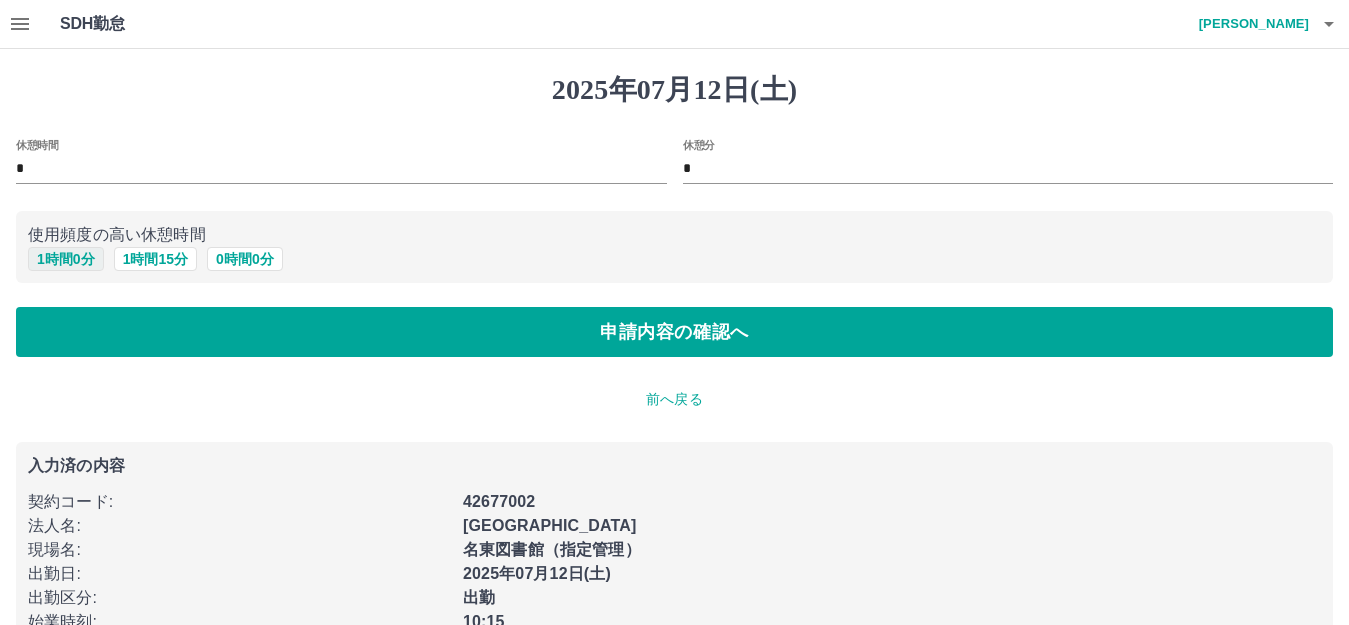 click on "1 時間 0 分" at bounding box center (66, 259) 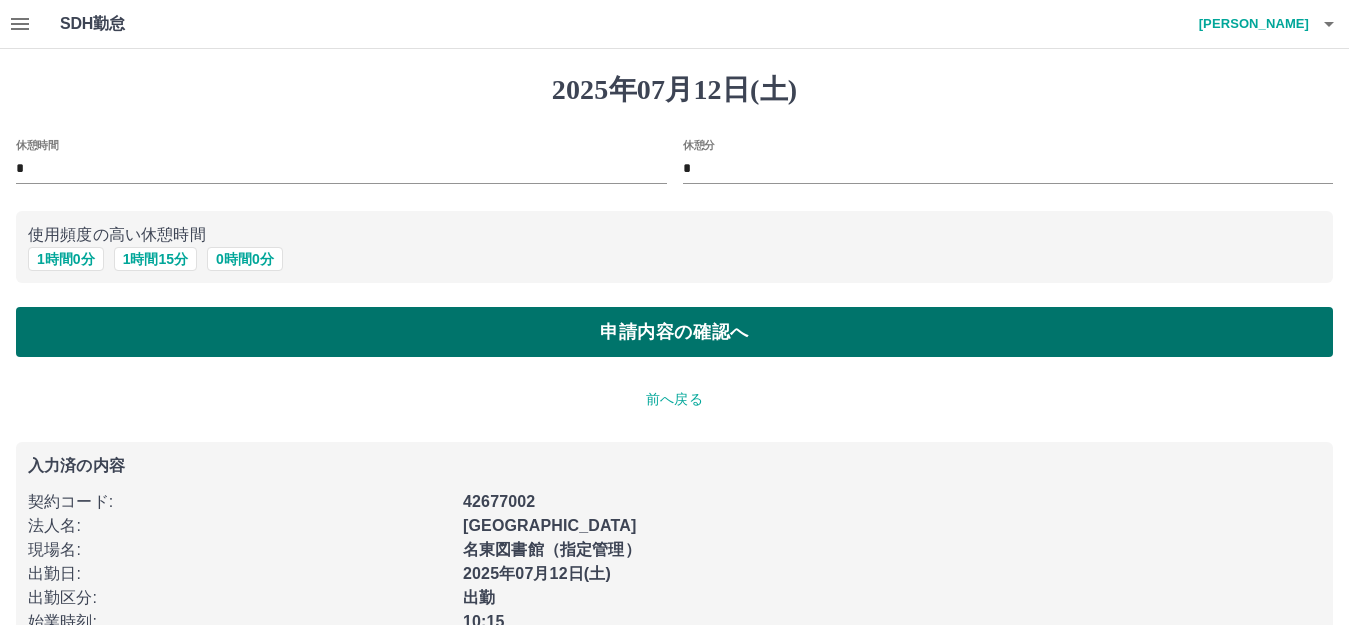 click on "申請内容の確認へ" at bounding box center (674, 332) 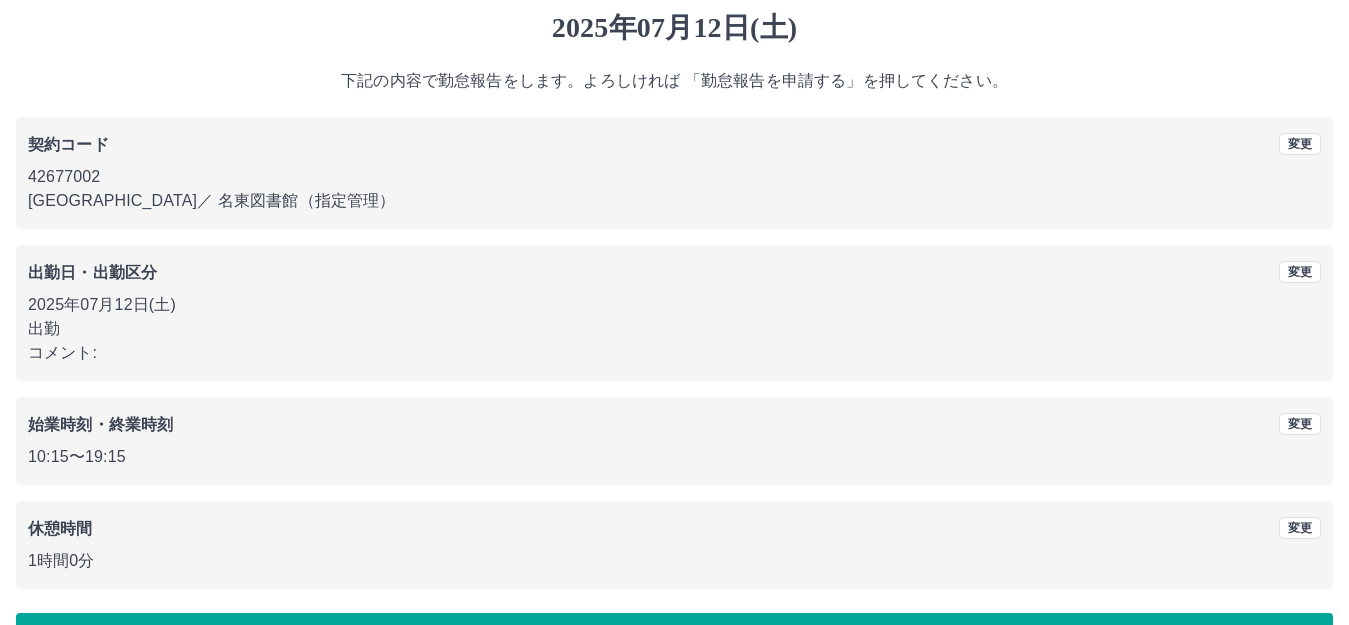 scroll, scrollTop: 124, scrollLeft: 0, axis: vertical 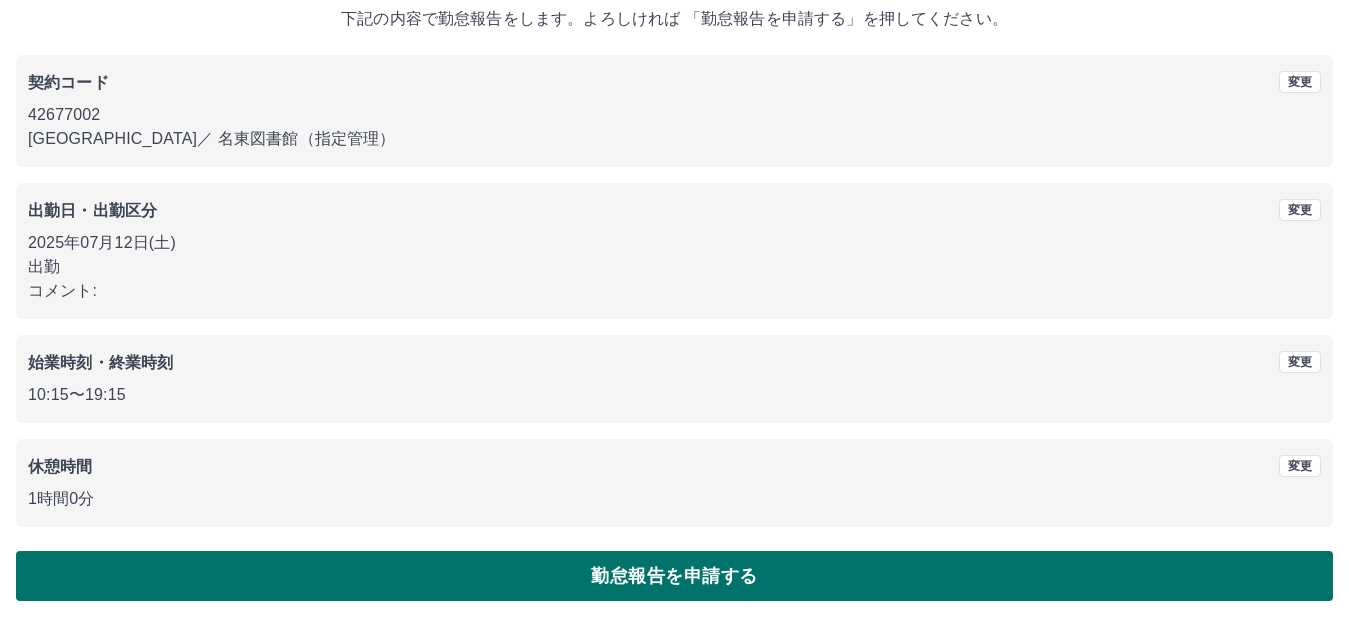 click on "勤怠報告を申請する" at bounding box center [674, 576] 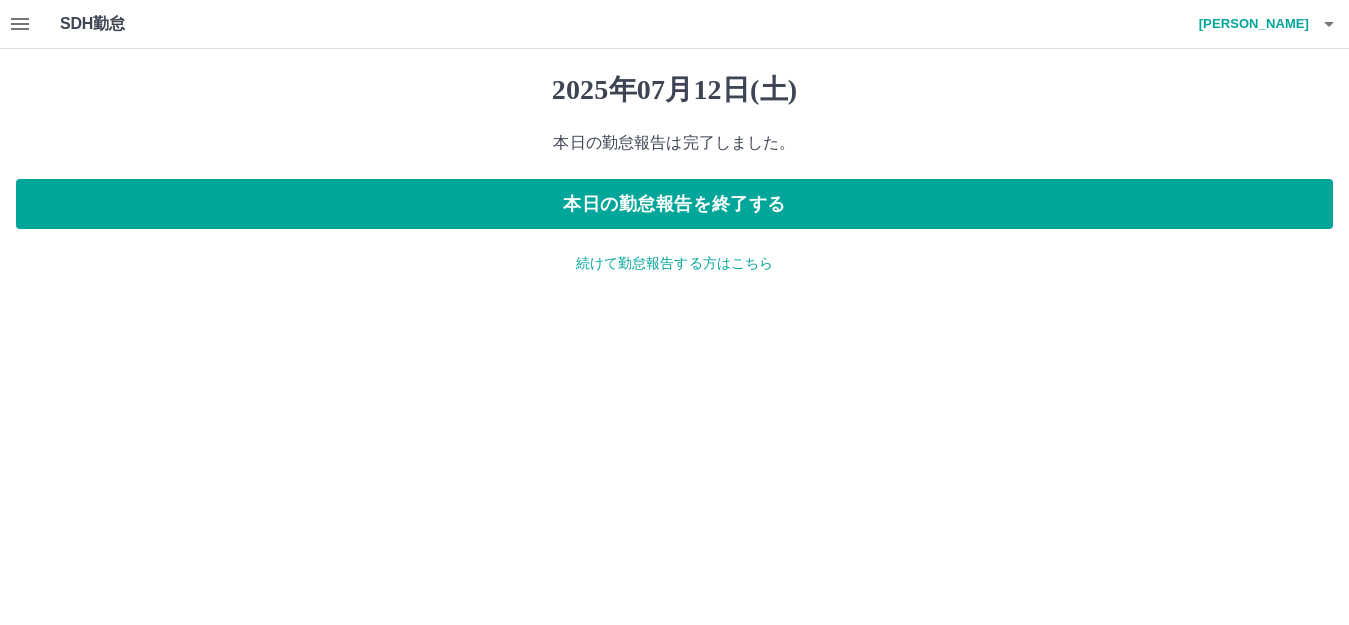 scroll, scrollTop: 0, scrollLeft: 0, axis: both 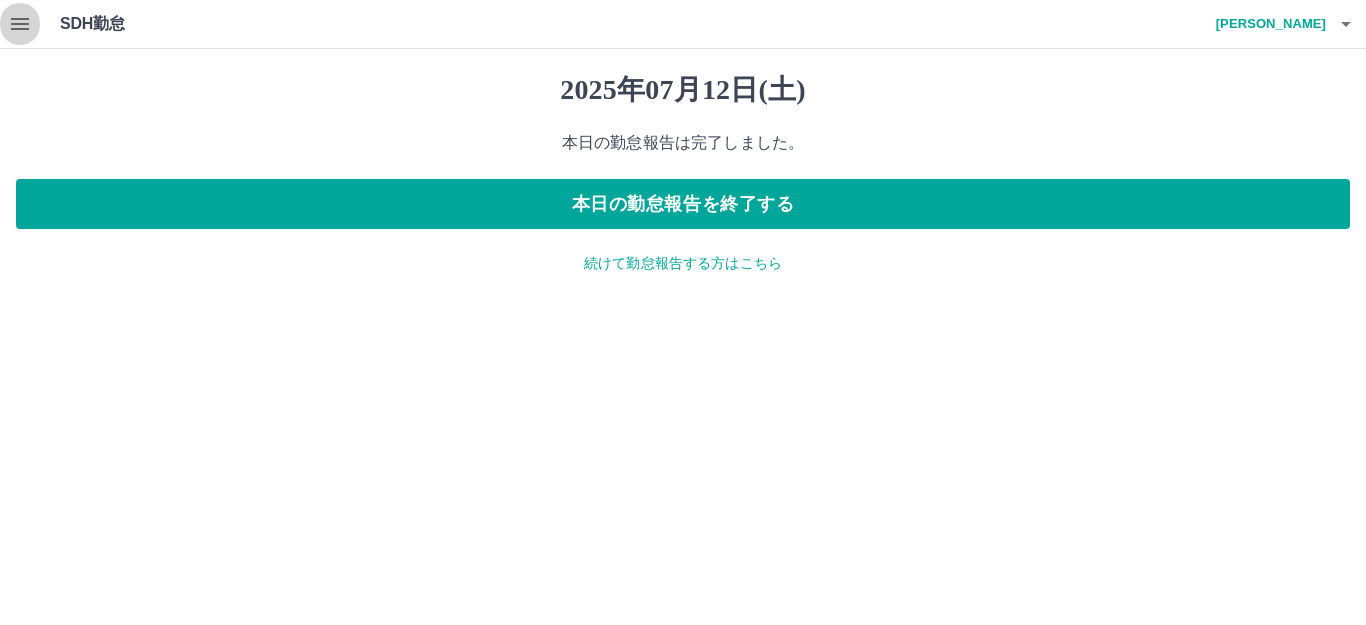 click 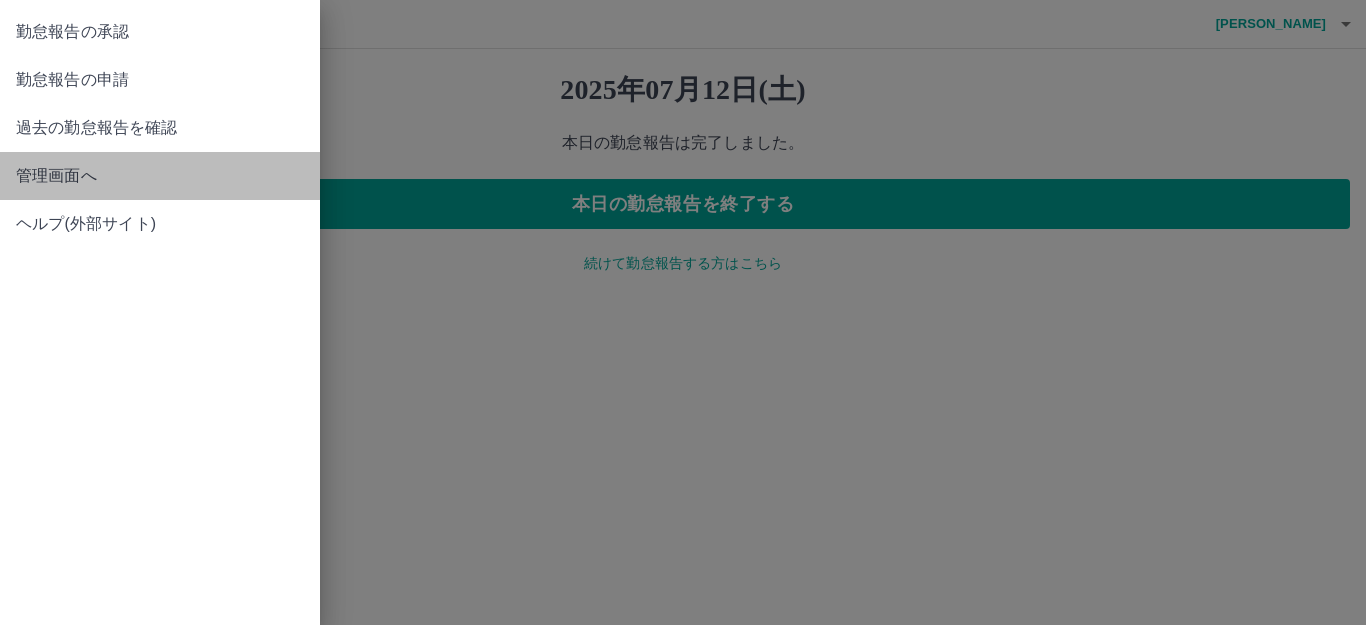 click on "管理画面へ" at bounding box center (160, 176) 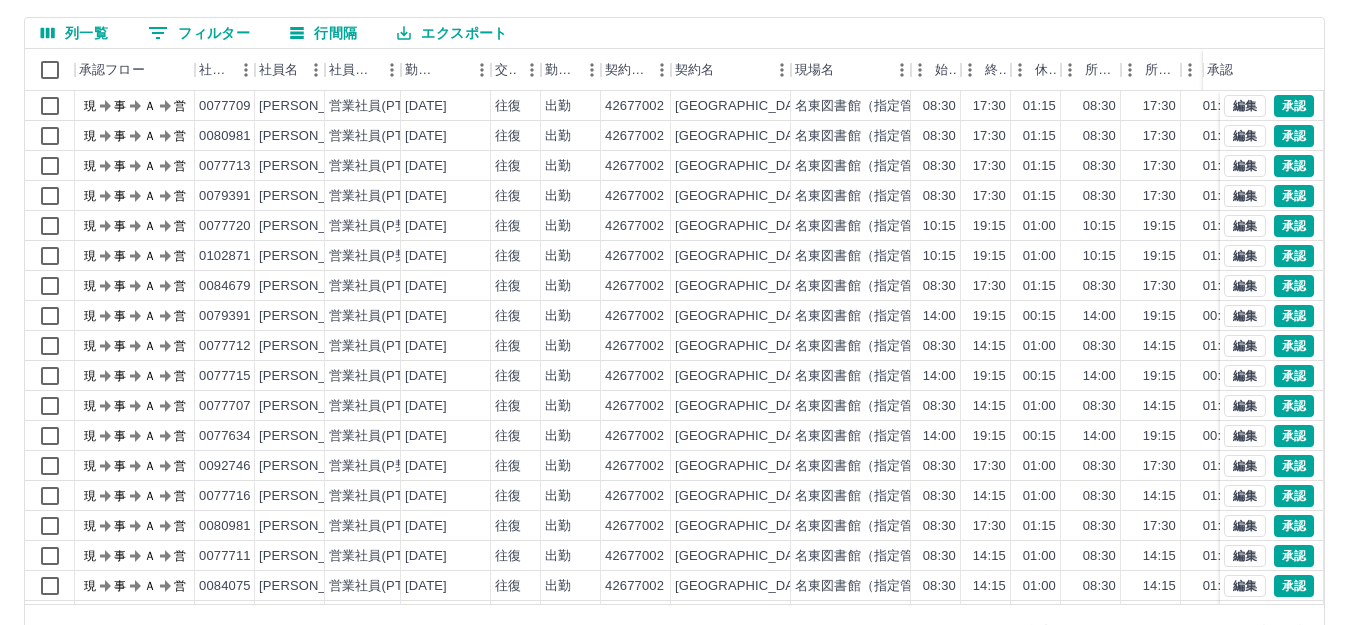 scroll, scrollTop: 220, scrollLeft: 0, axis: vertical 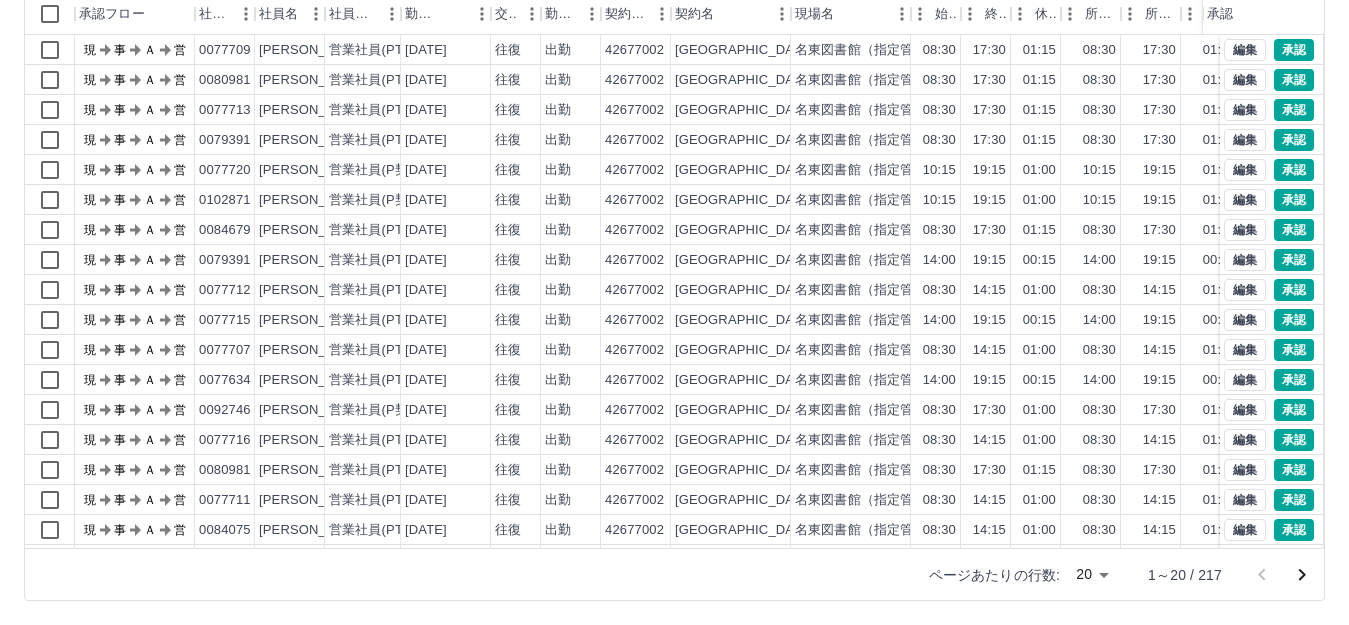 click on "SDH勤怠 熊倉　貴子 勤務実績承認 前月 2025年07月 次月 今月 月選択 承認モード 削除モード 一括承認 列一覧 0 フィルター 行間隔 エクスポート 承認フロー 社員番号 社員名 社員区分 勤務日 交通費 勤務区分 契約コード 契約名 現場名 始業 終業 休憩 所定開始 所定終業 所定休憩 拘束 勤務 遅刻等 コメント ステータス 承認 現 事 Ａ 営 0077709 橋爪　栄 営業社員(PT契約) 2025-07-13 往復 出勤 42677002 名古屋市 名東図書館（指定管理） 08:30 17:30 01:15 08:30 17:30 01:15 09:00 07:45 00:00 現場責任者承認待 現 事 Ａ 営 0080981 城　智裕 営業社員(PT契約) 2025-07-13 往復 出勤 42677002 名古屋市 名東図書館（指定管理） 08:30 17:30 01:15 08:30 17:30 01:15 09:00 07:45 00:00 現場責任者承認待 現 事 Ａ 営 0077713 林　順子 営業社員(PT契約) 2025-07-13 往復 出勤 42677002 名古屋市 名東図書館（指定管理） 08:30 17:30" at bounding box center (674, 202) 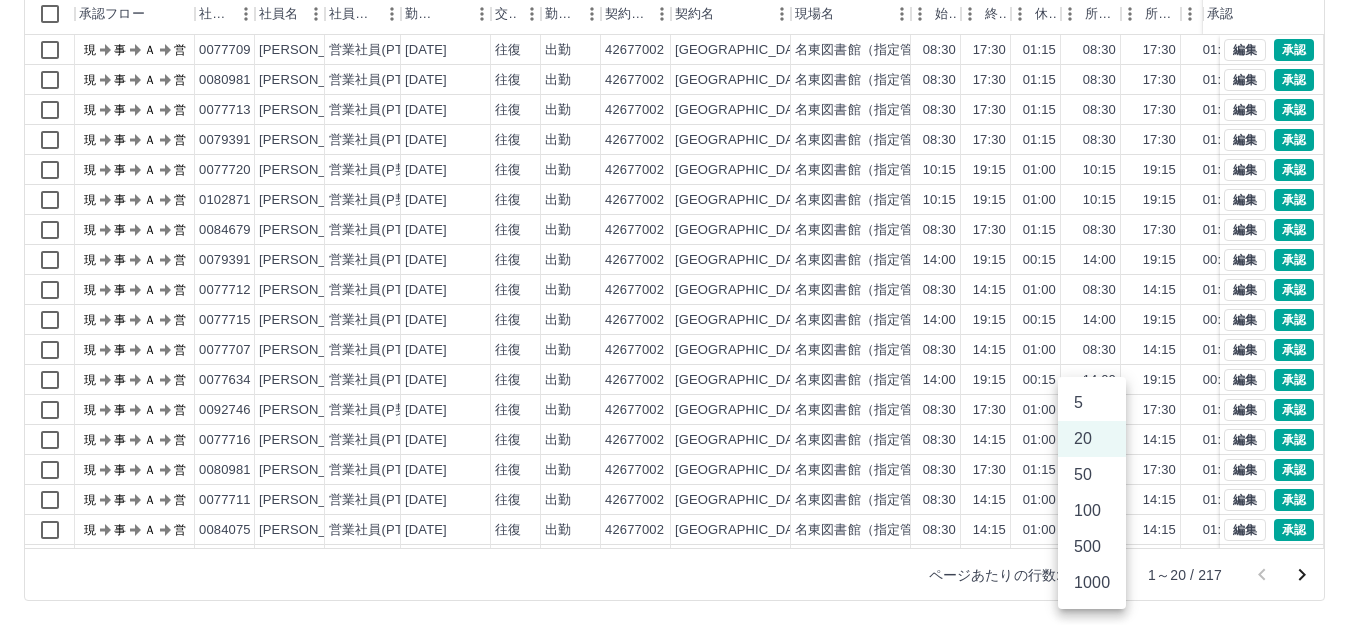 click on "1000" at bounding box center (1092, 583) 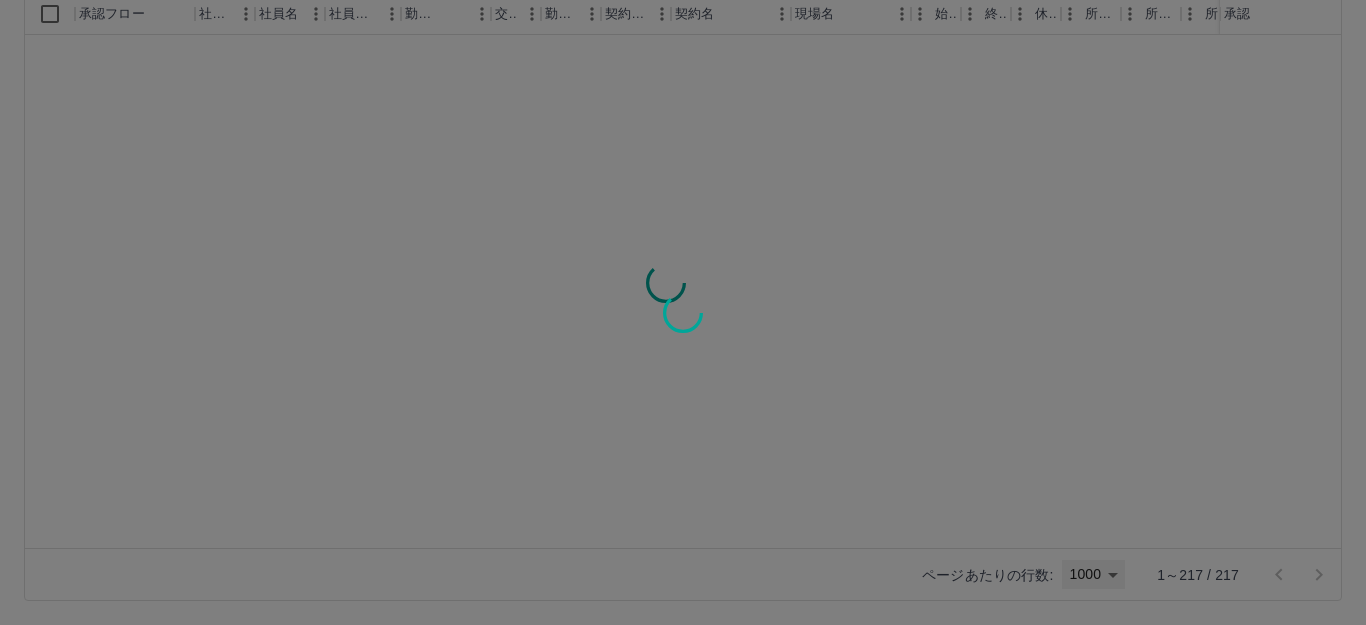 type on "****" 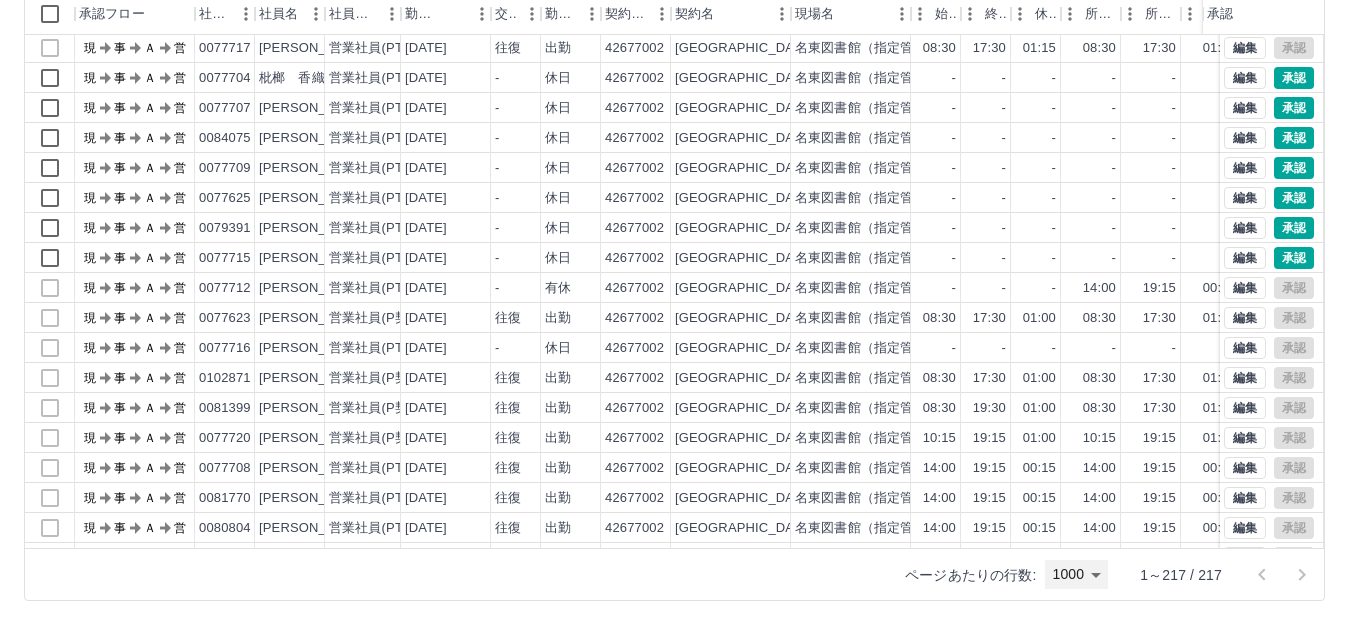 scroll, scrollTop: 3414, scrollLeft: 0, axis: vertical 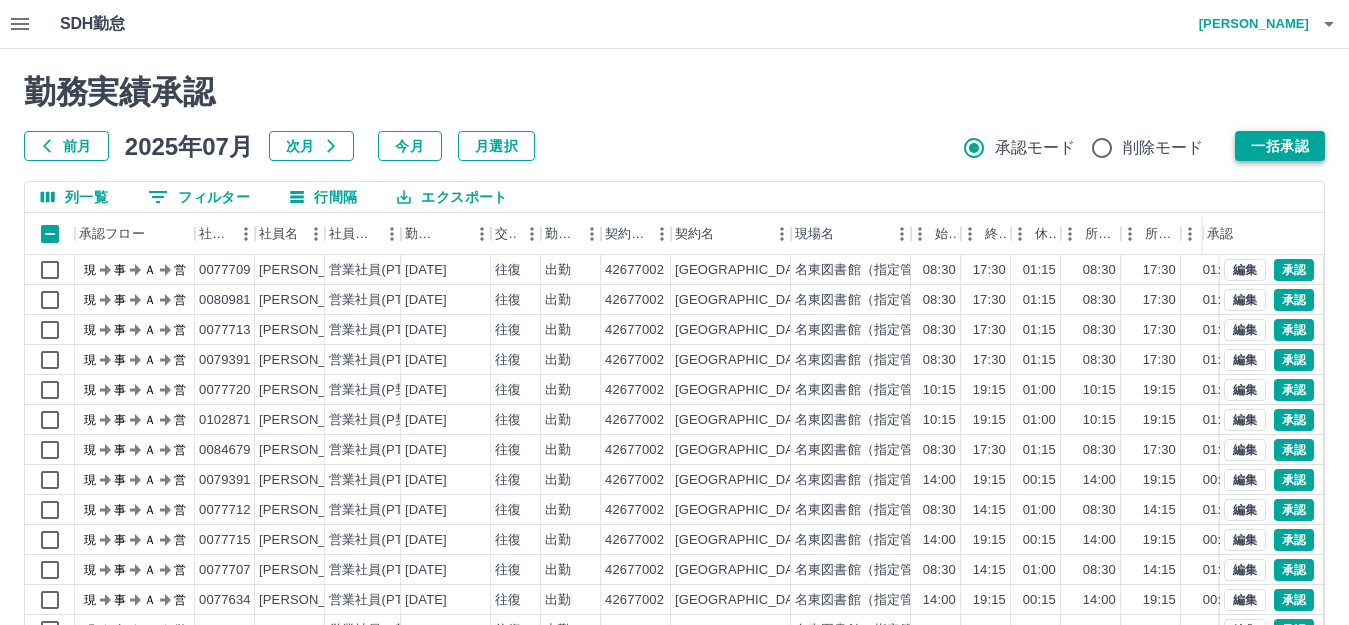 click on "一括承認" at bounding box center [1280, 146] 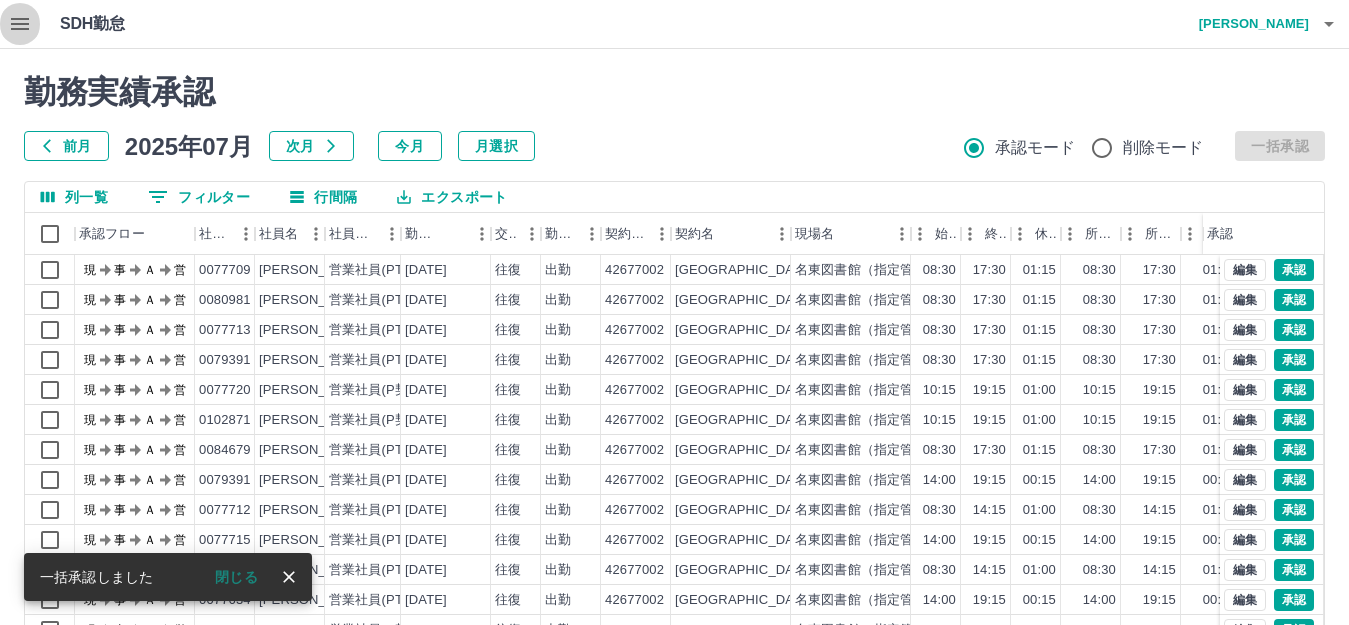 click 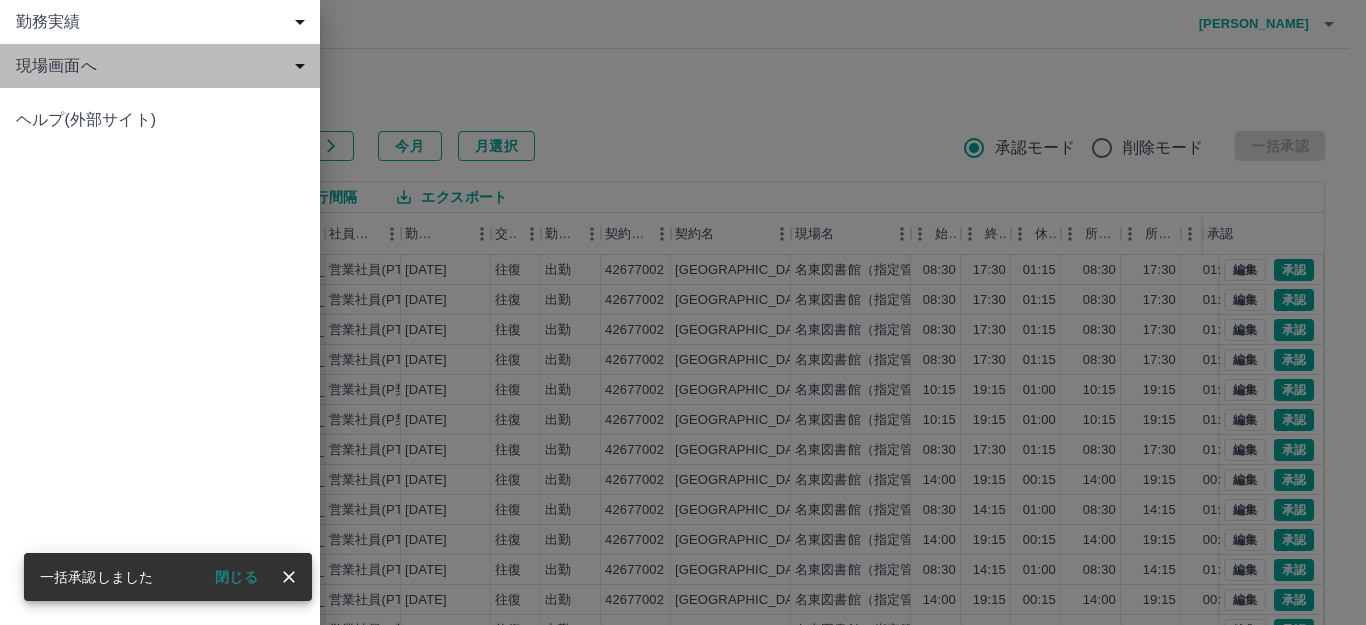 click on "現場画面へ" at bounding box center (164, 66) 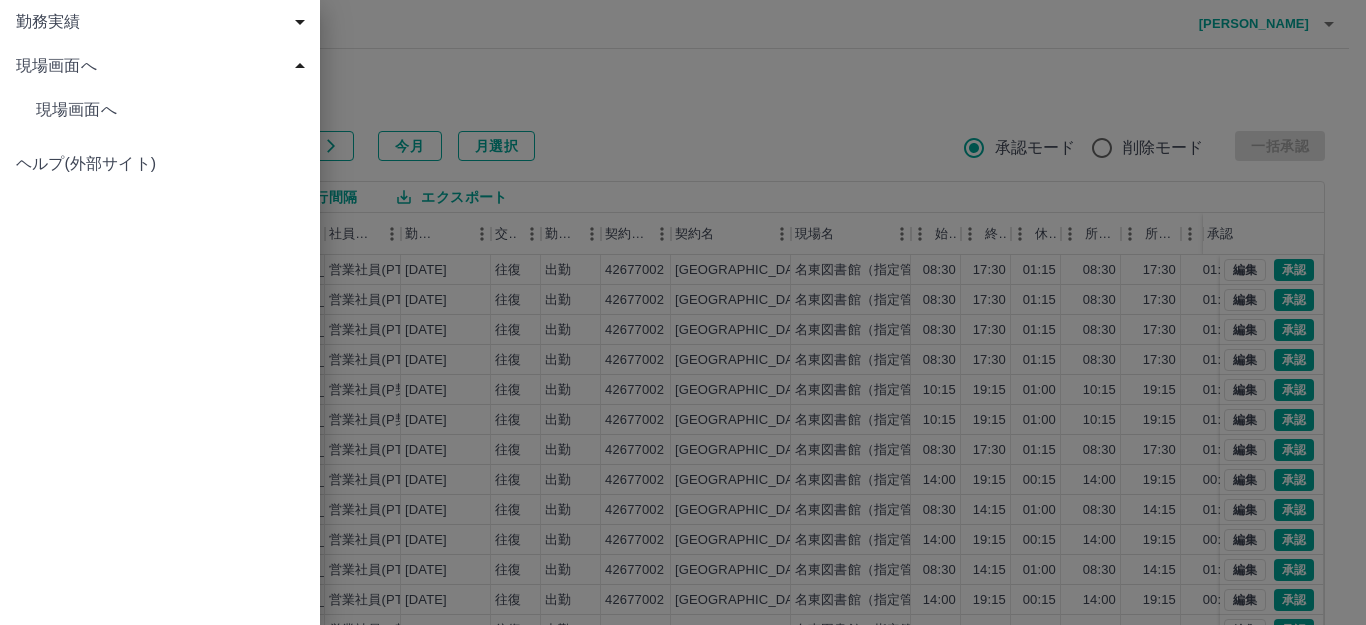 click on "現場画面へ" at bounding box center [170, 110] 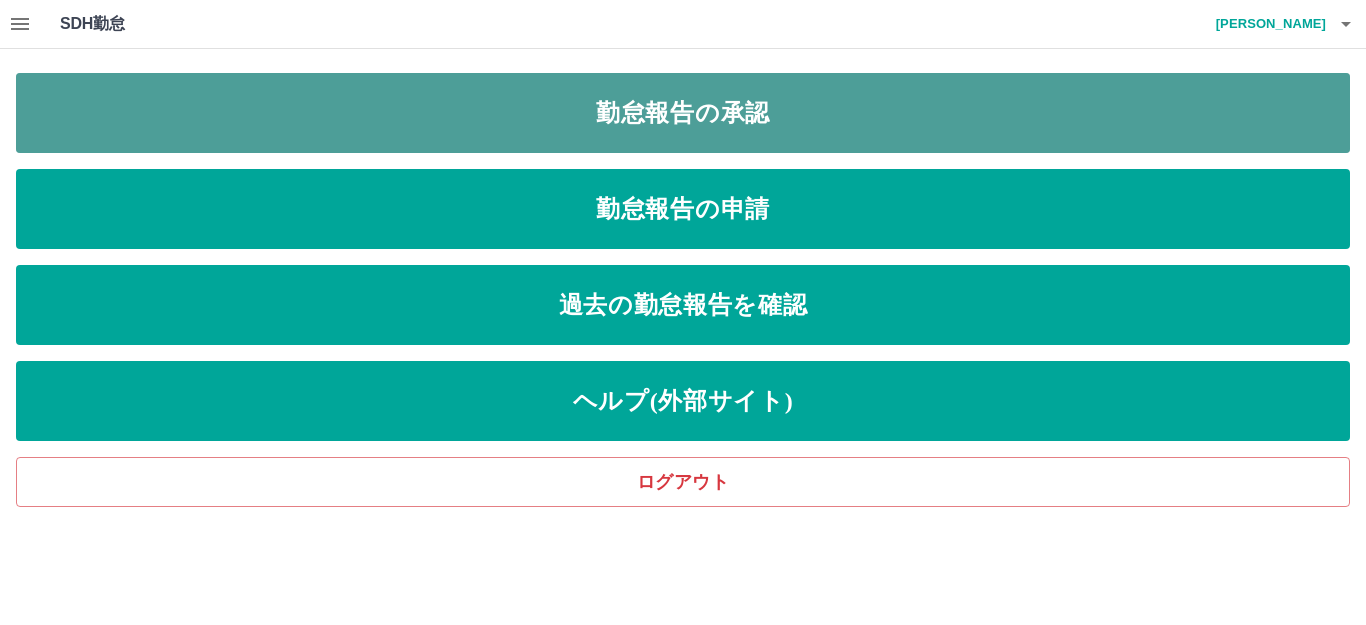 click on "勤怠報告の承認" at bounding box center [683, 113] 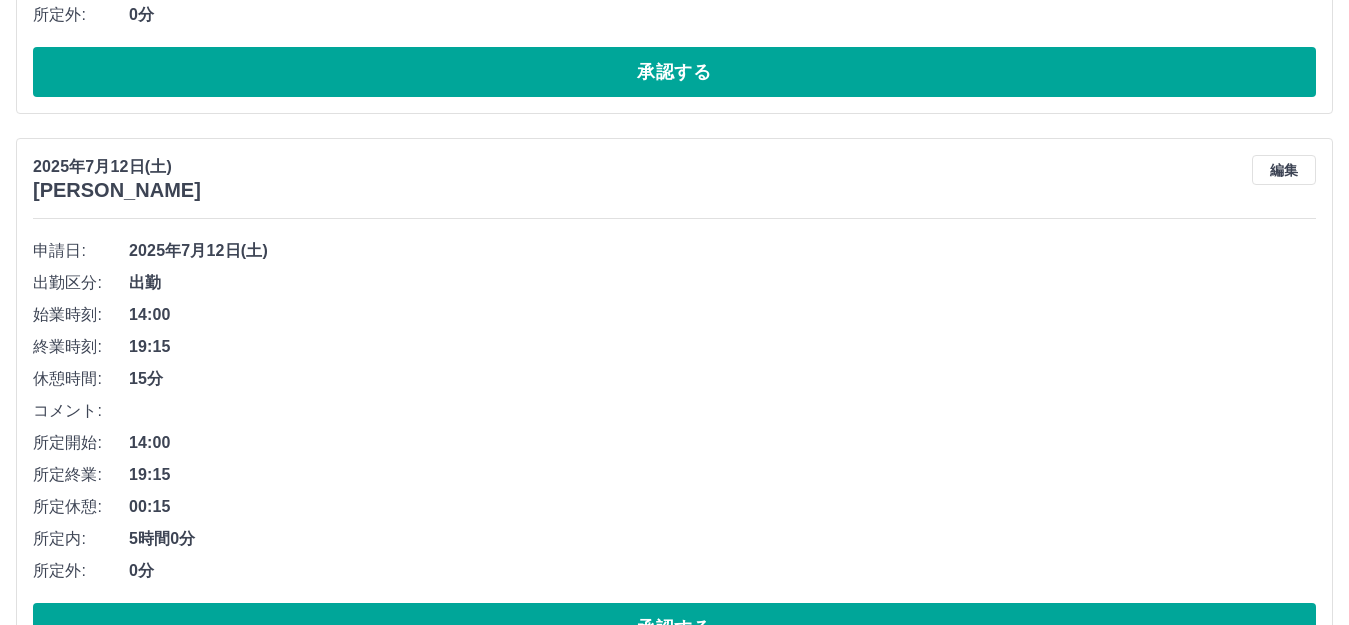 scroll, scrollTop: 2400, scrollLeft: 0, axis: vertical 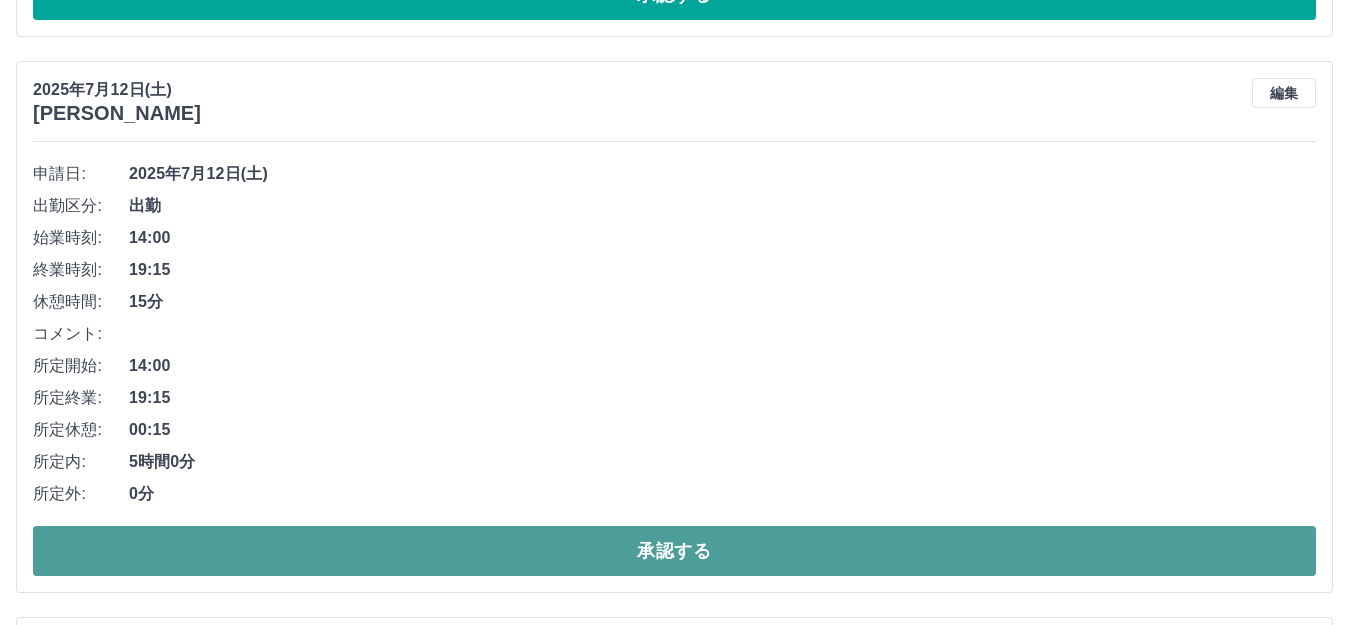 click on "承認する" at bounding box center [674, 551] 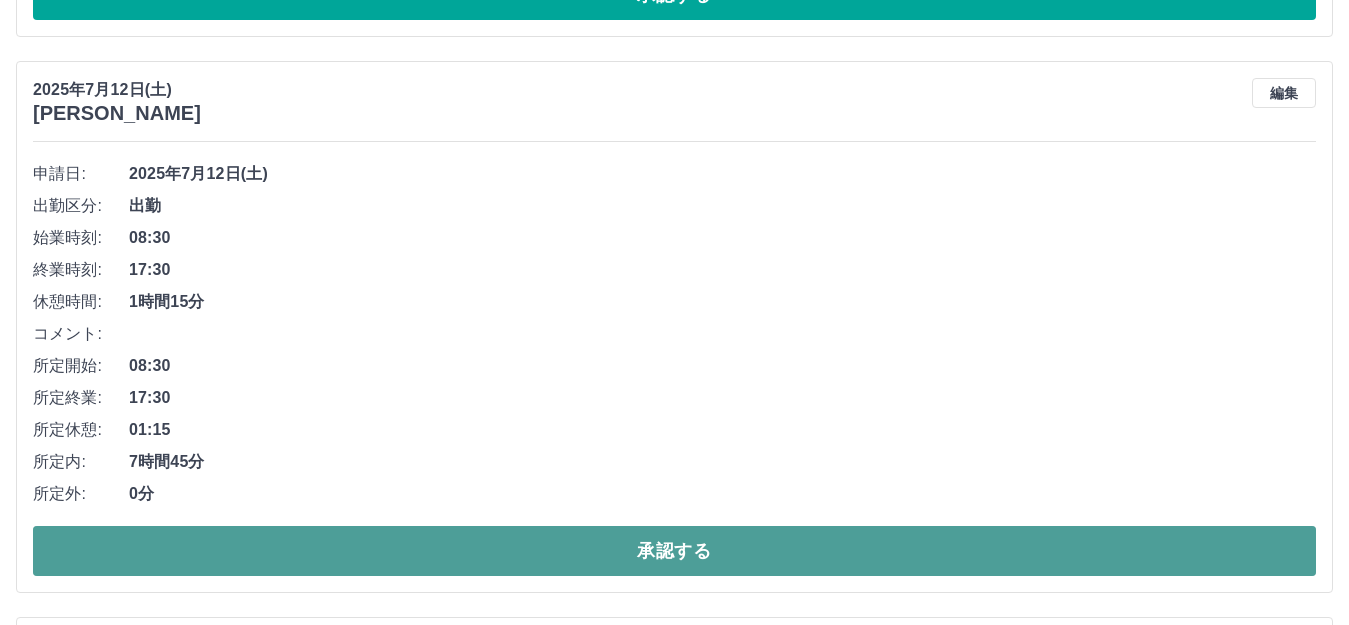 click on "承認する" at bounding box center (674, 551) 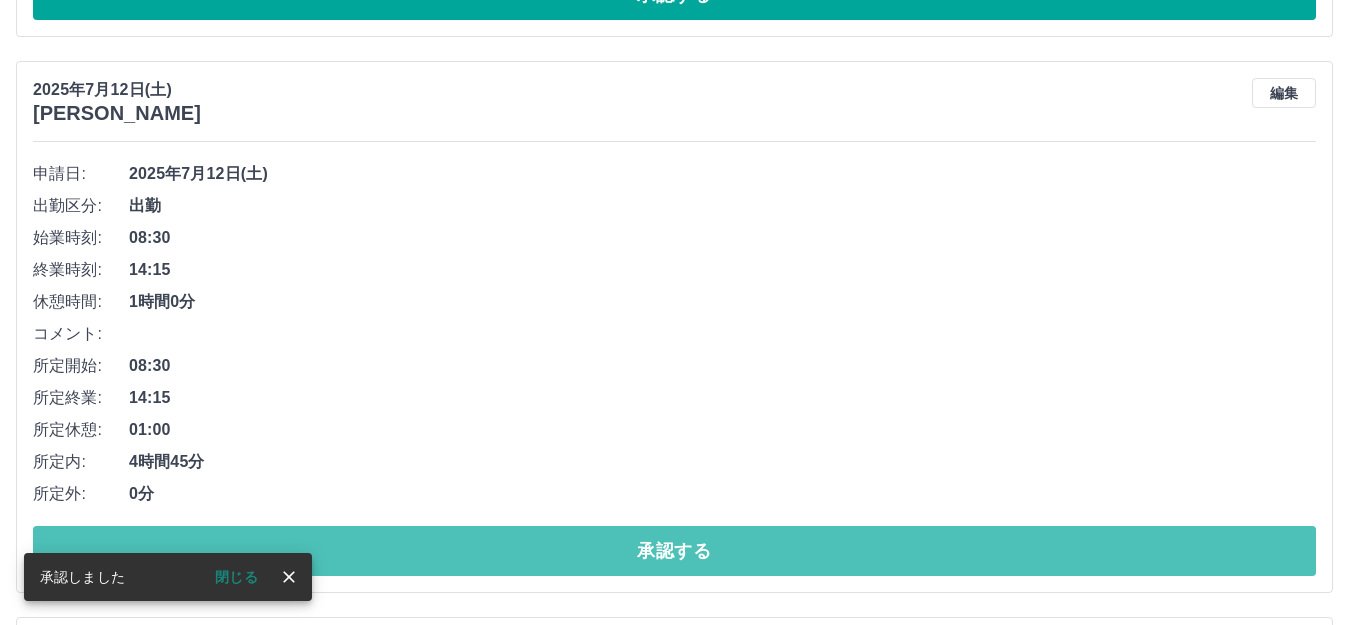 click on "承認する" at bounding box center (674, 551) 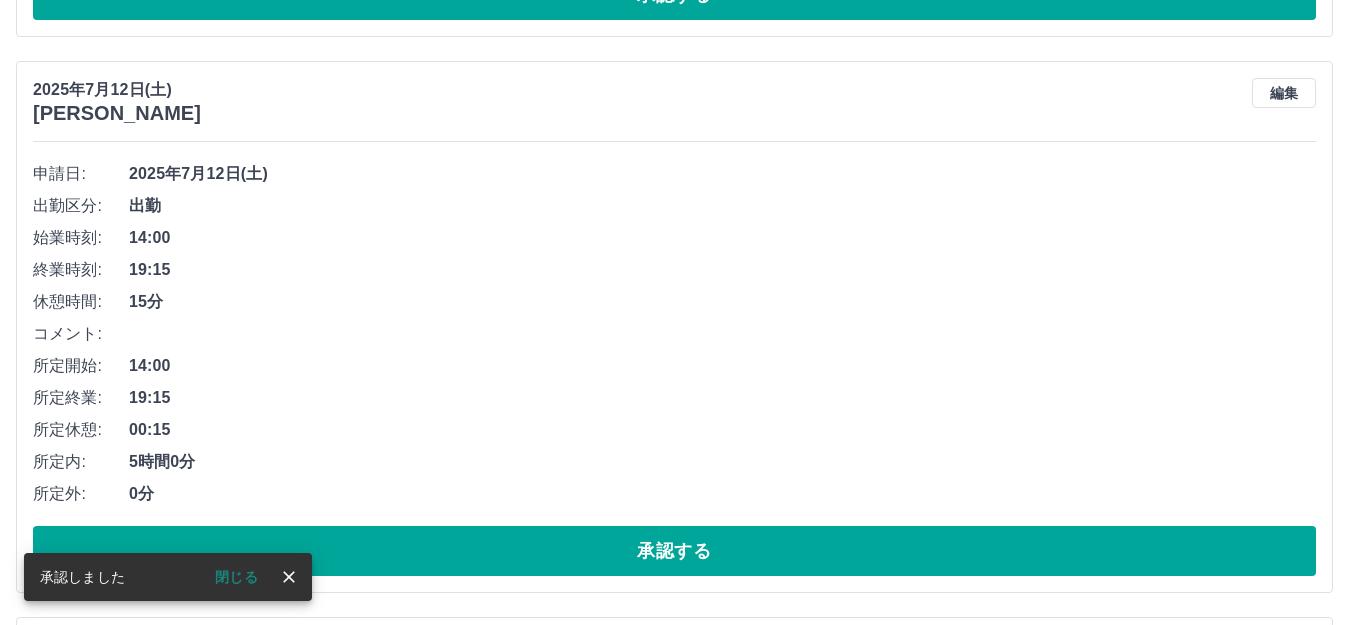 click on "承認する" at bounding box center [674, 551] 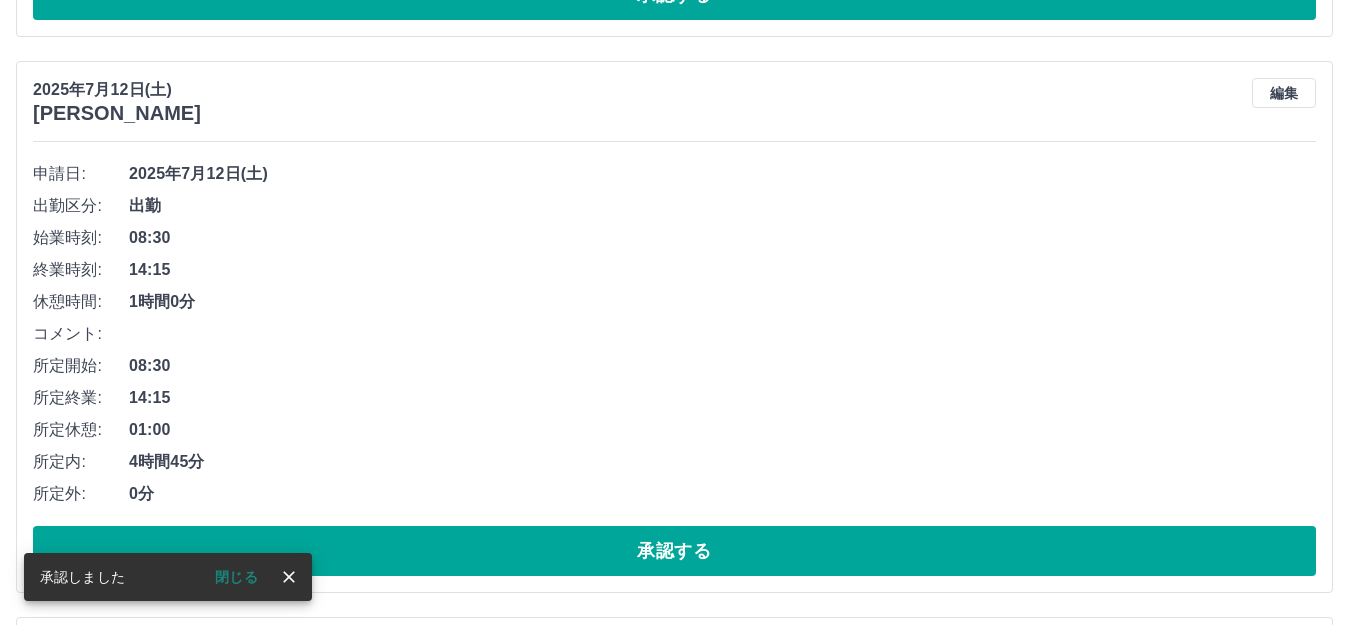 click on "承認する" at bounding box center [674, 551] 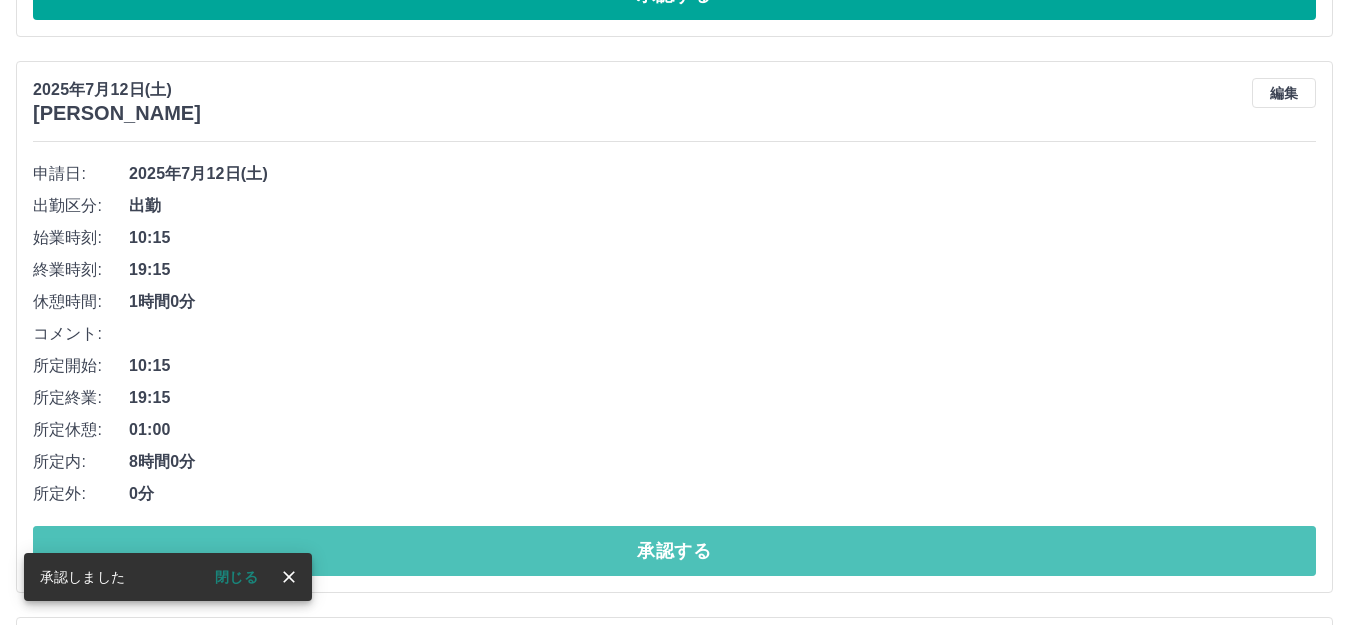 click on "承認する" at bounding box center [674, 551] 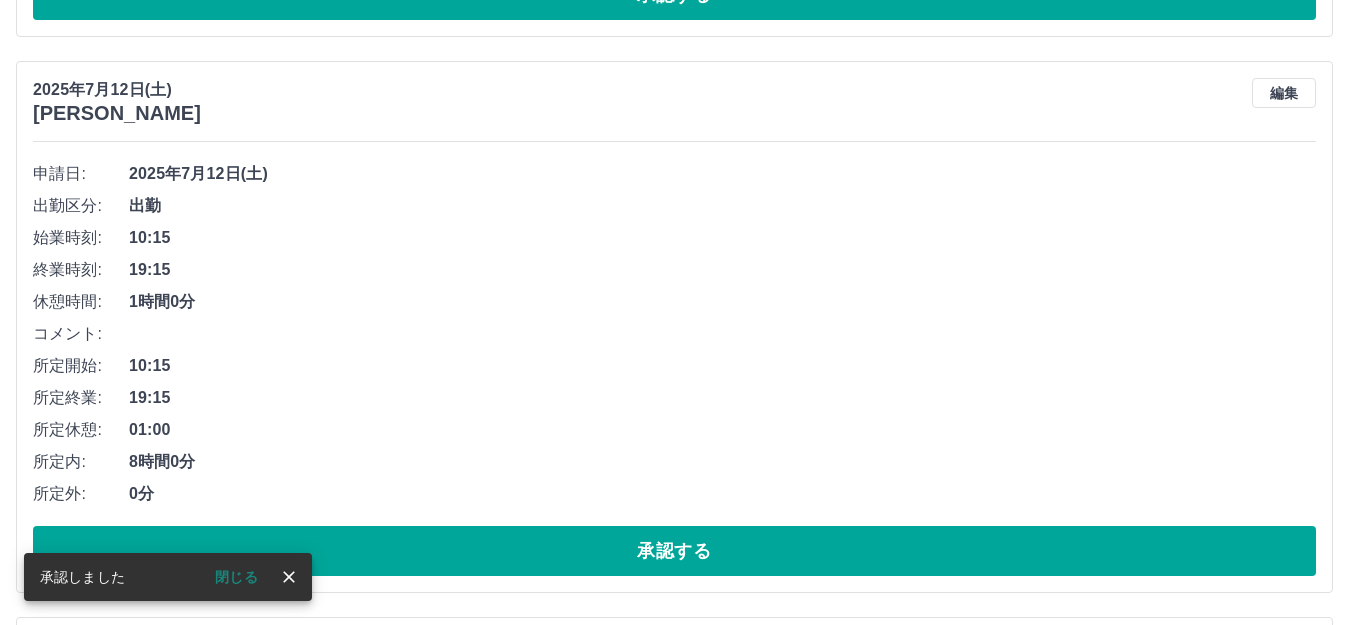 click on "承認する" at bounding box center [674, 551] 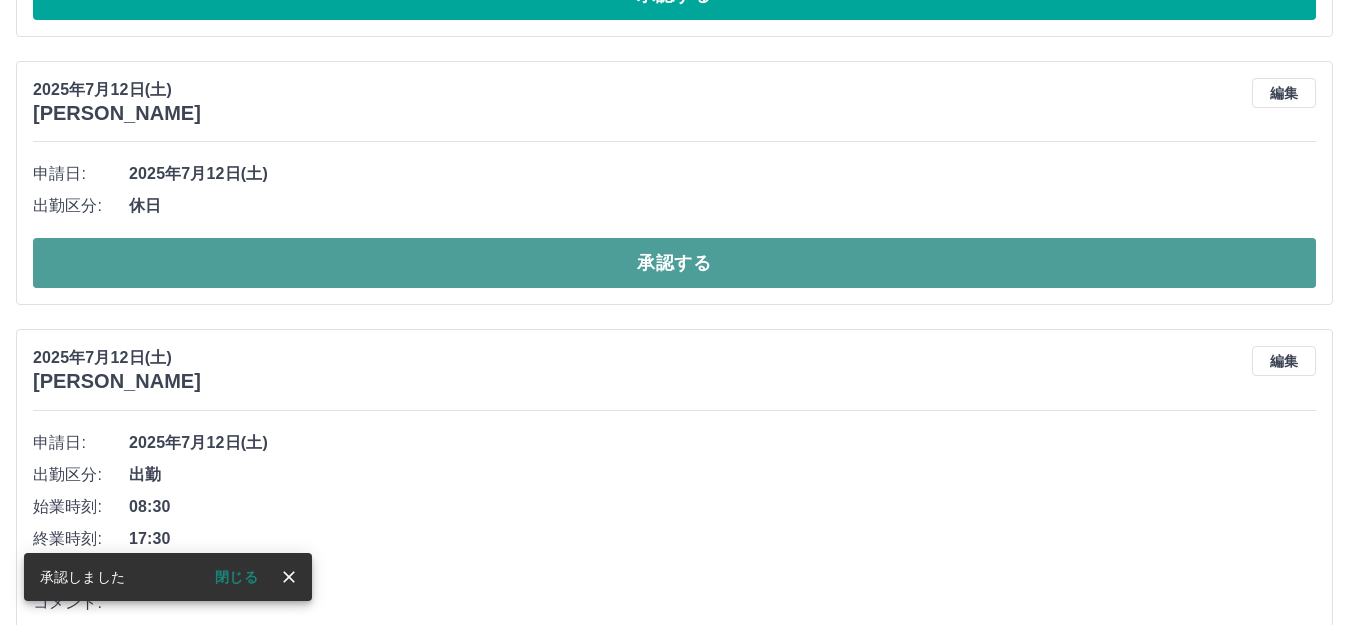 click on "承認する" at bounding box center [674, 263] 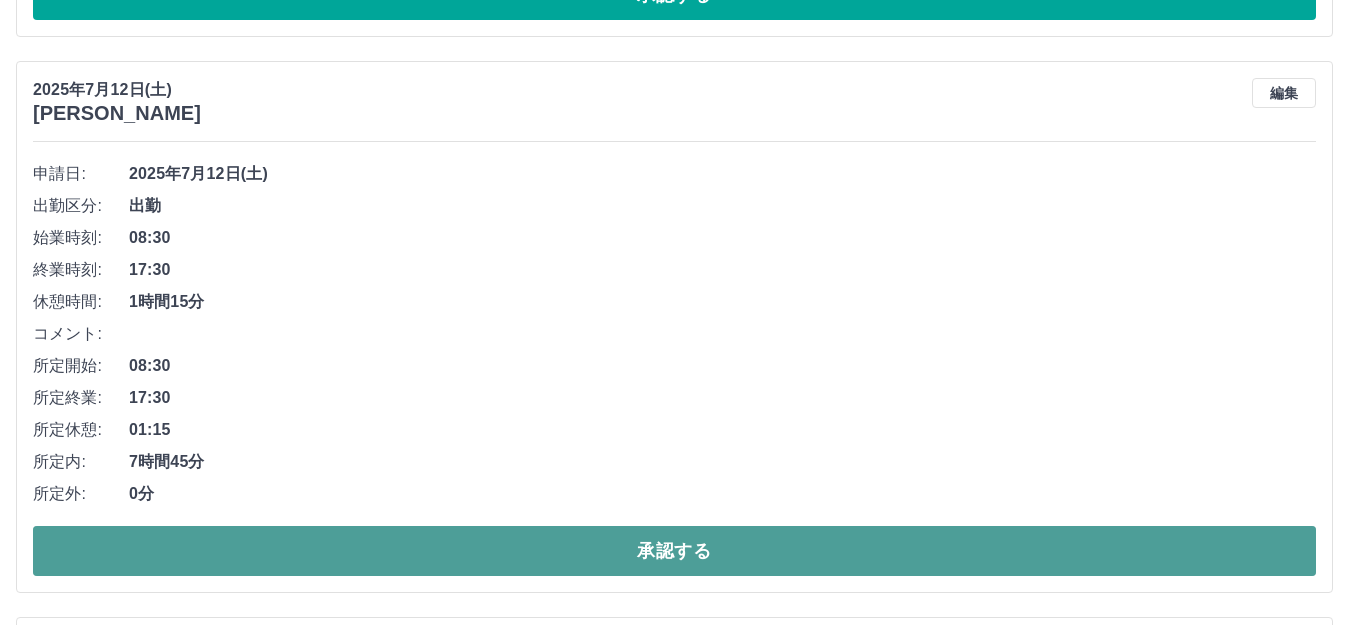 click on "承認する" at bounding box center [674, 551] 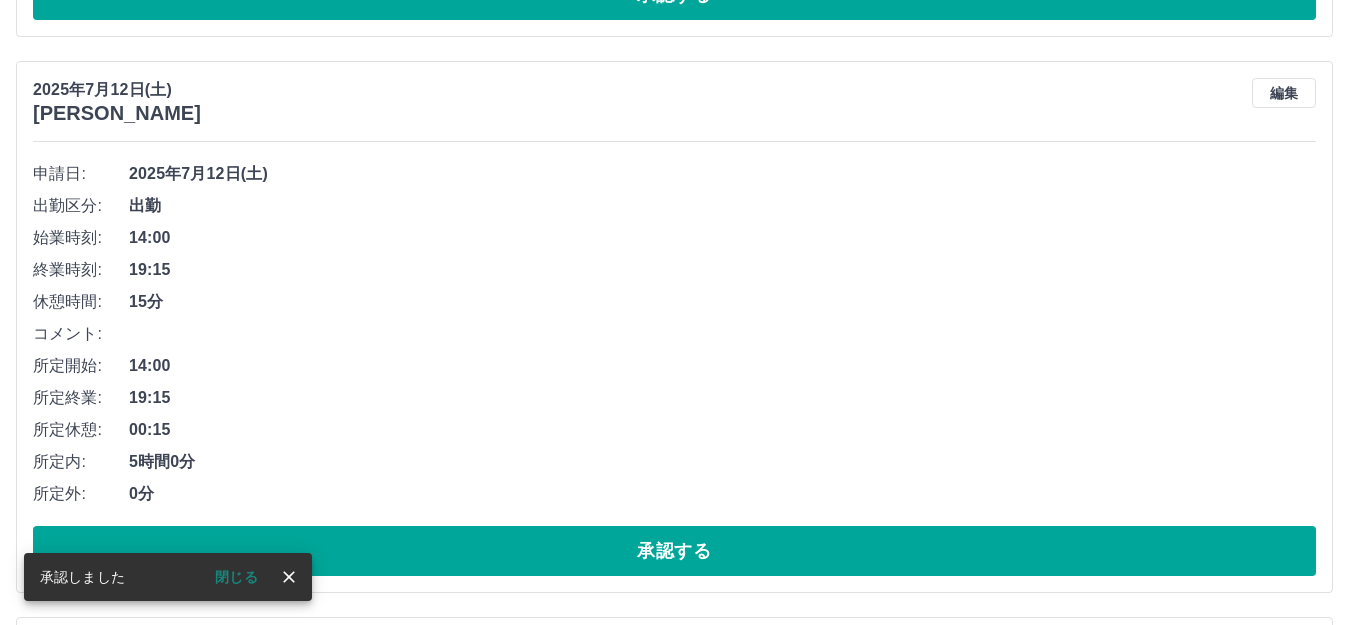 click on "承認する" at bounding box center [674, 551] 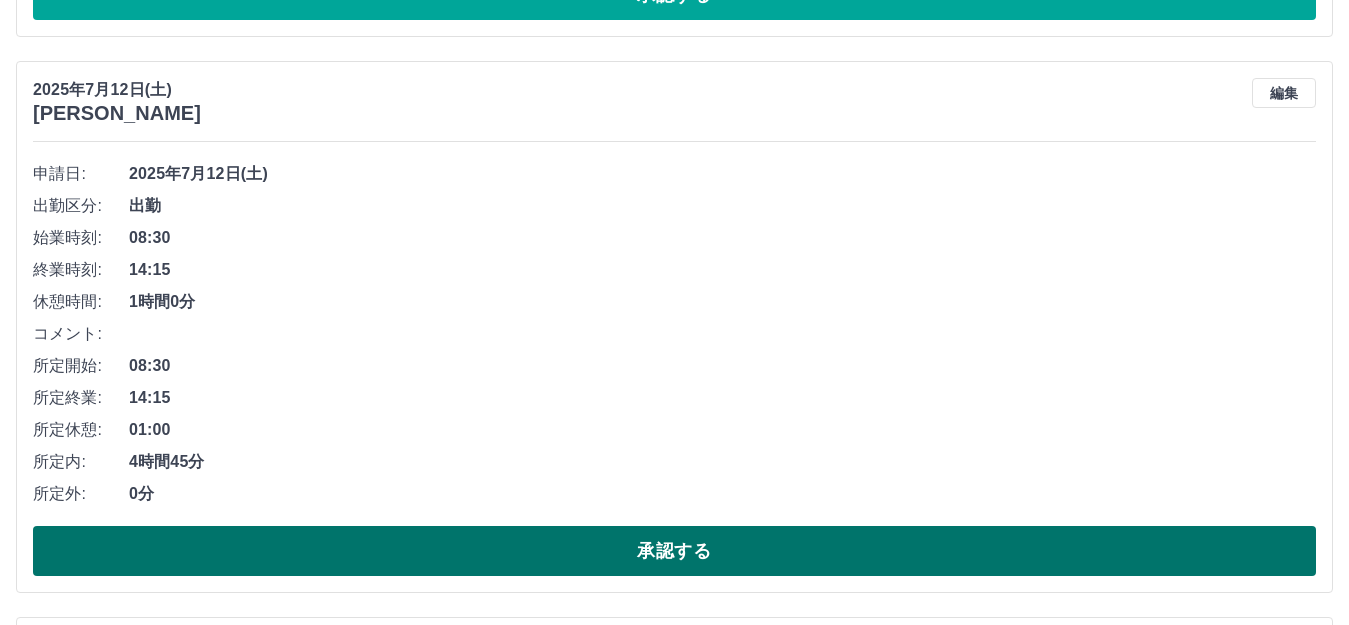 click on "承認する" at bounding box center [674, 551] 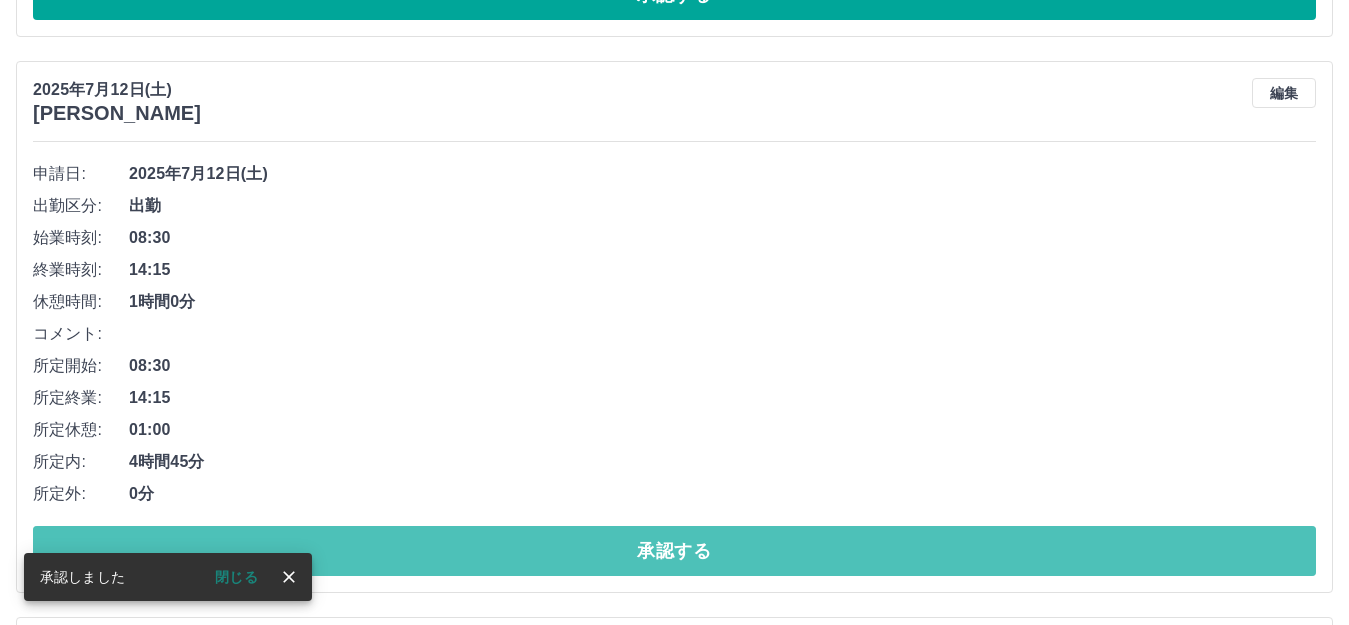 click on "承認する" at bounding box center (674, 551) 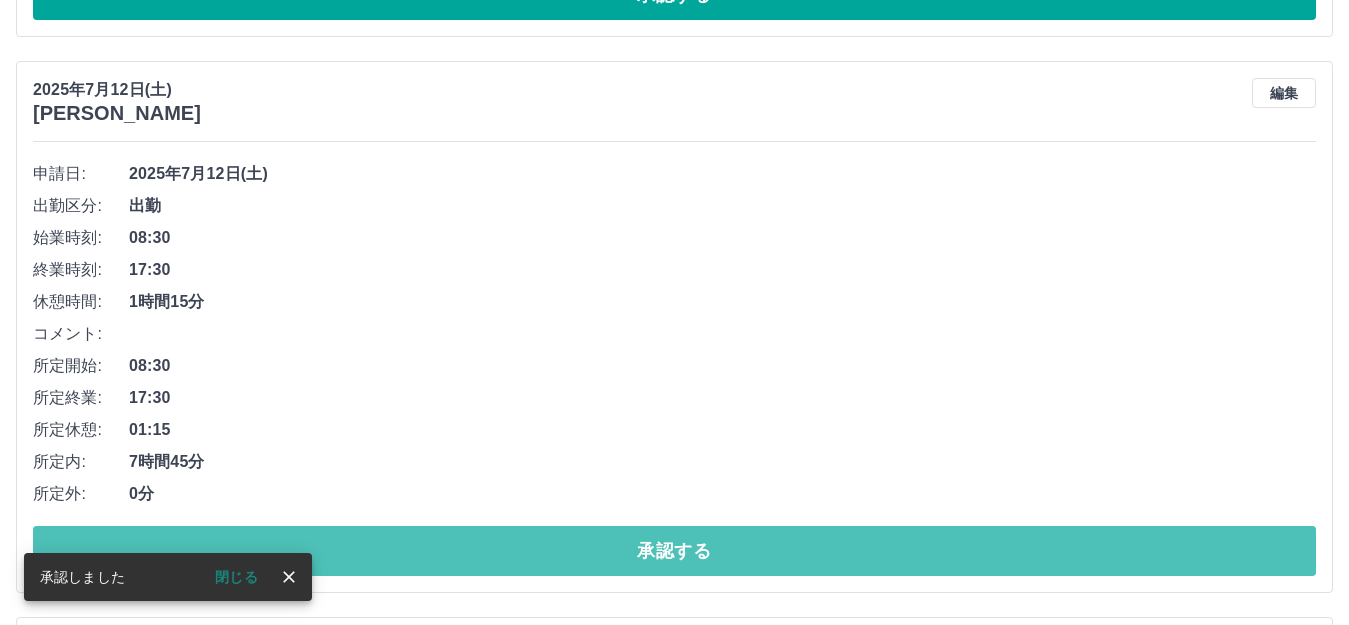 click on "承認する" at bounding box center [674, 551] 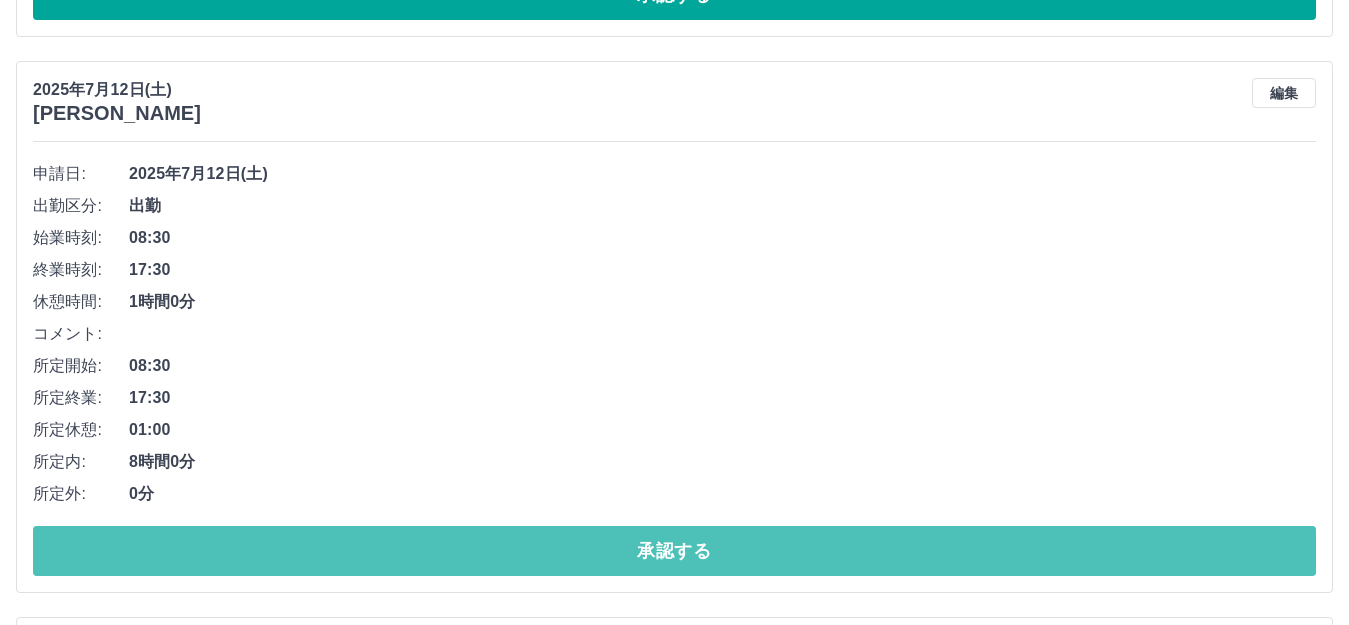 click on "承認する" at bounding box center [674, 551] 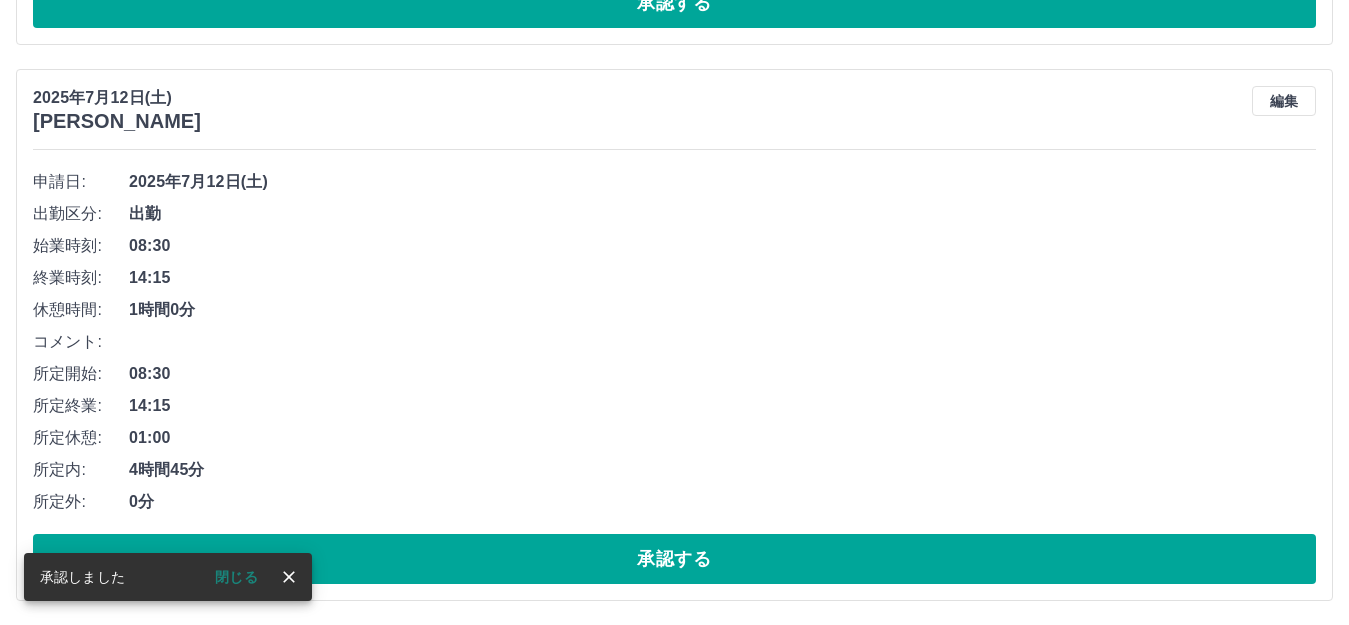 scroll, scrollTop: 2394, scrollLeft: 0, axis: vertical 